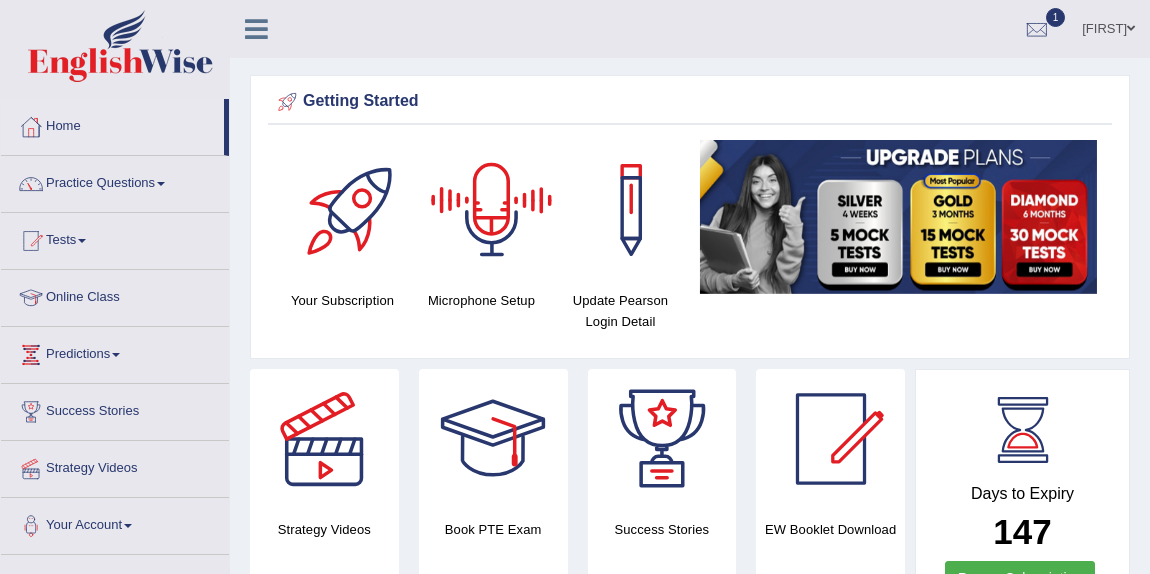 scroll, scrollTop: 0, scrollLeft: 0, axis: both 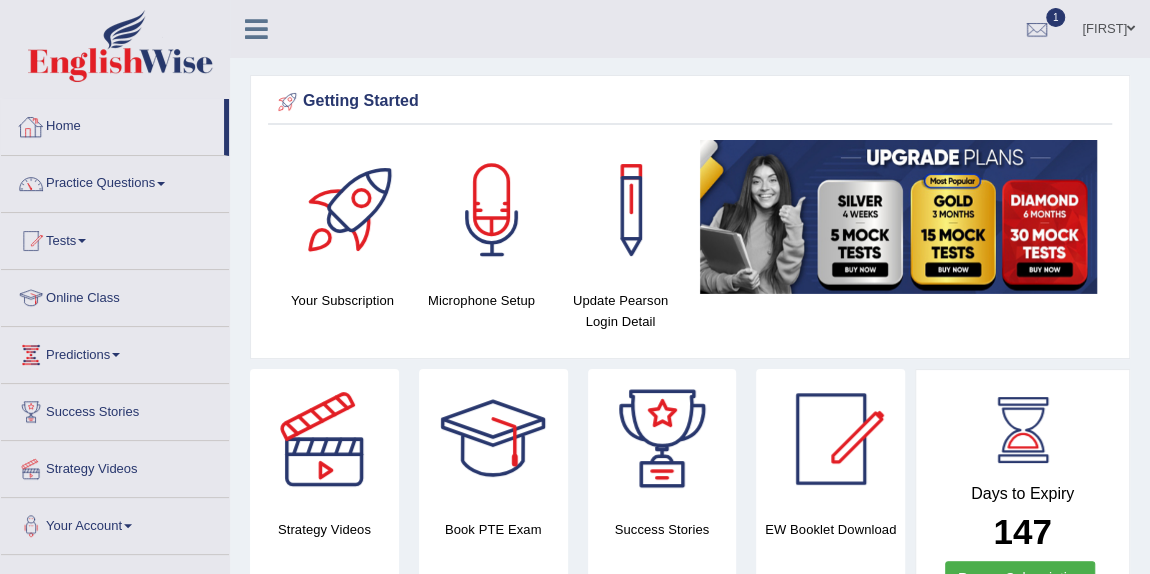 click on "Tests" at bounding box center (115, 238) 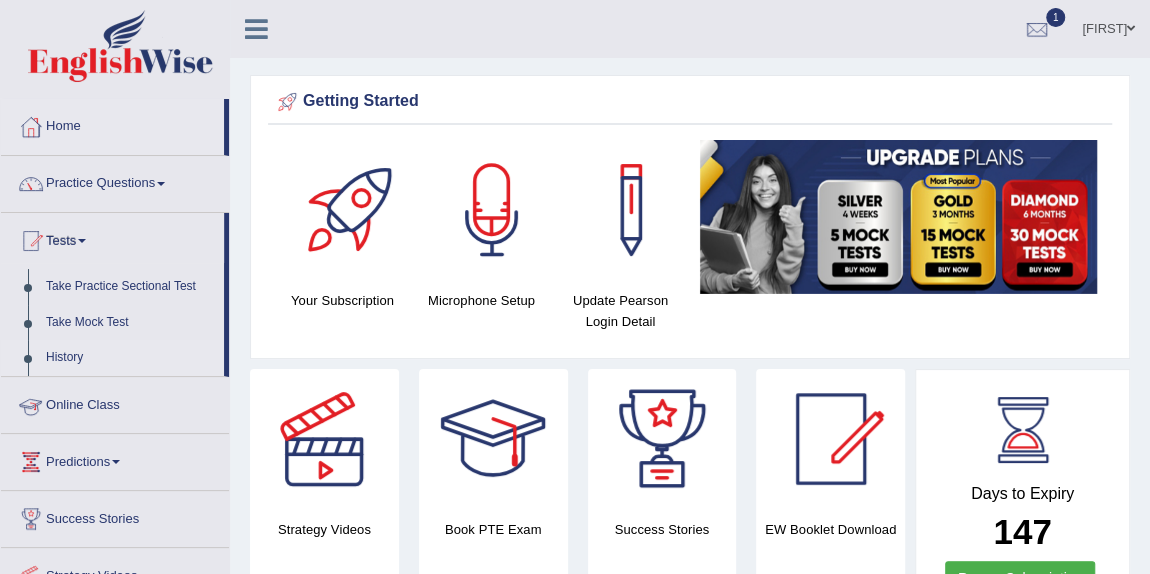 click on "History" at bounding box center [130, 358] 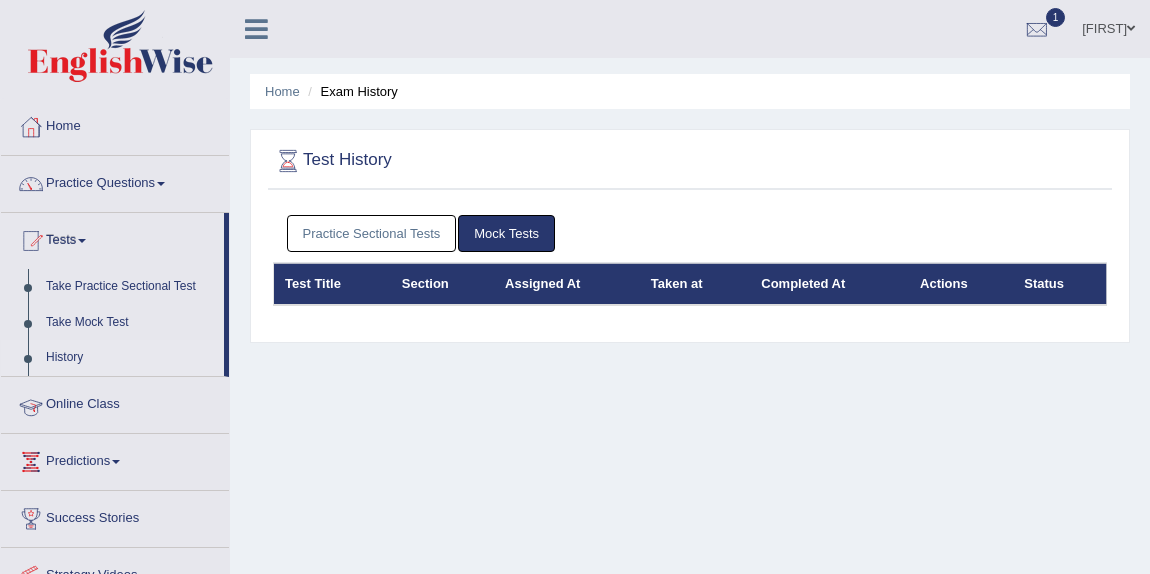scroll, scrollTop: 0, scrollLeft: 0, axis: both 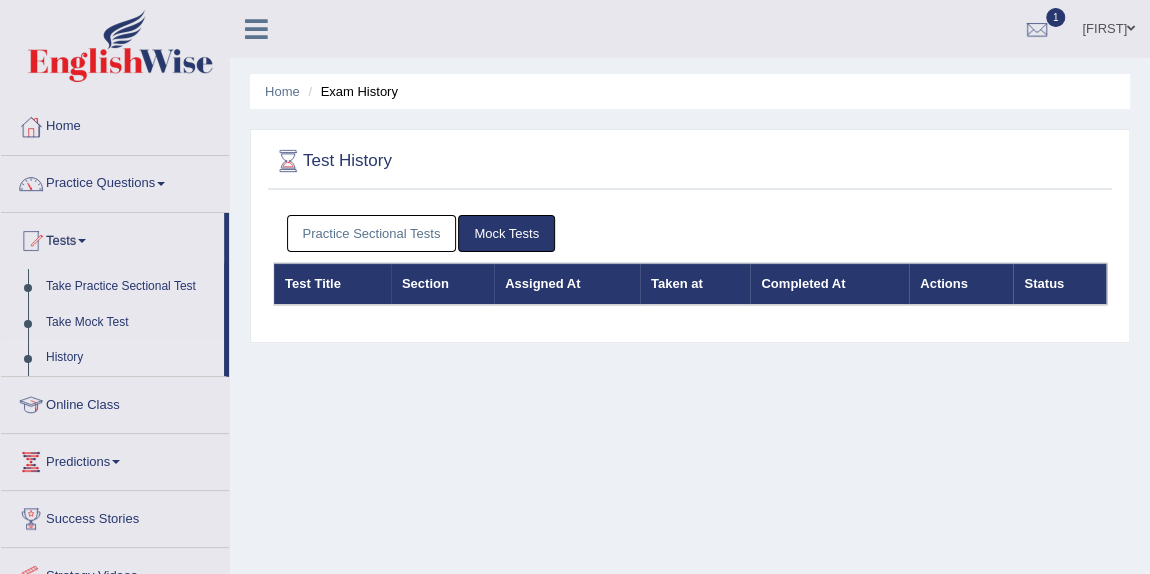 click on "Practice Sectional Tests" at bounding box center (372, 233) 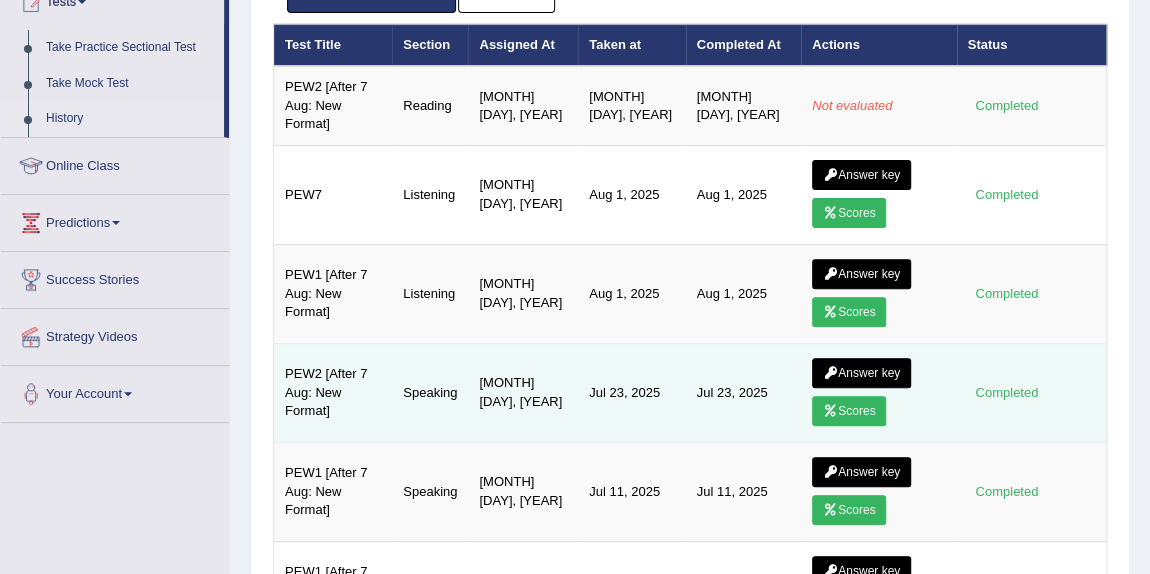 scroll, scrollTop: 235, scrollLeft: 0, axis: vertical 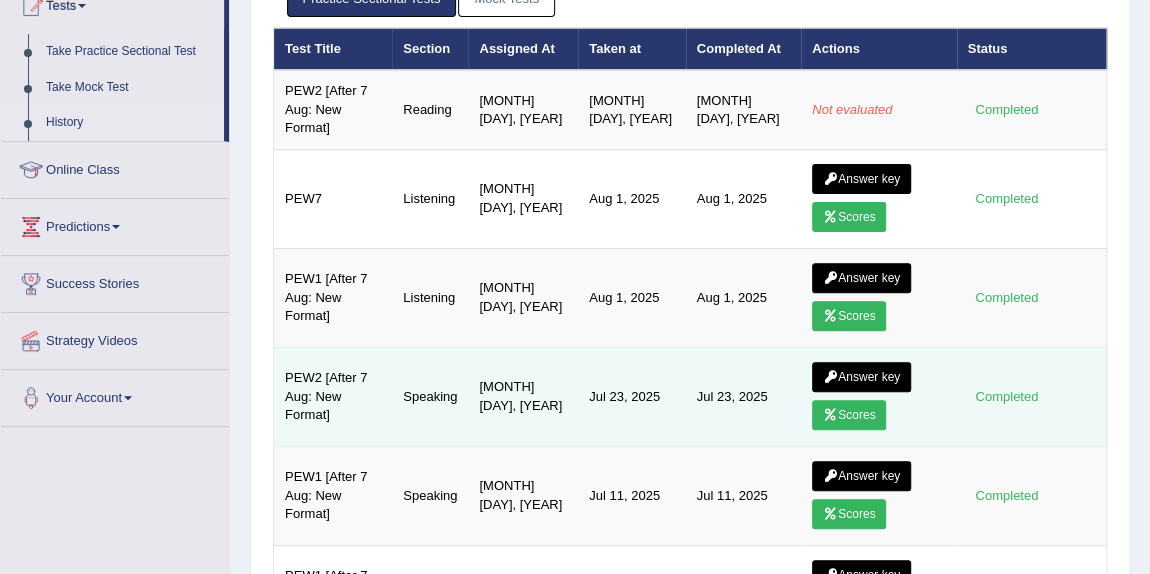 click on "Answer key" at bounding box center [861, 377] 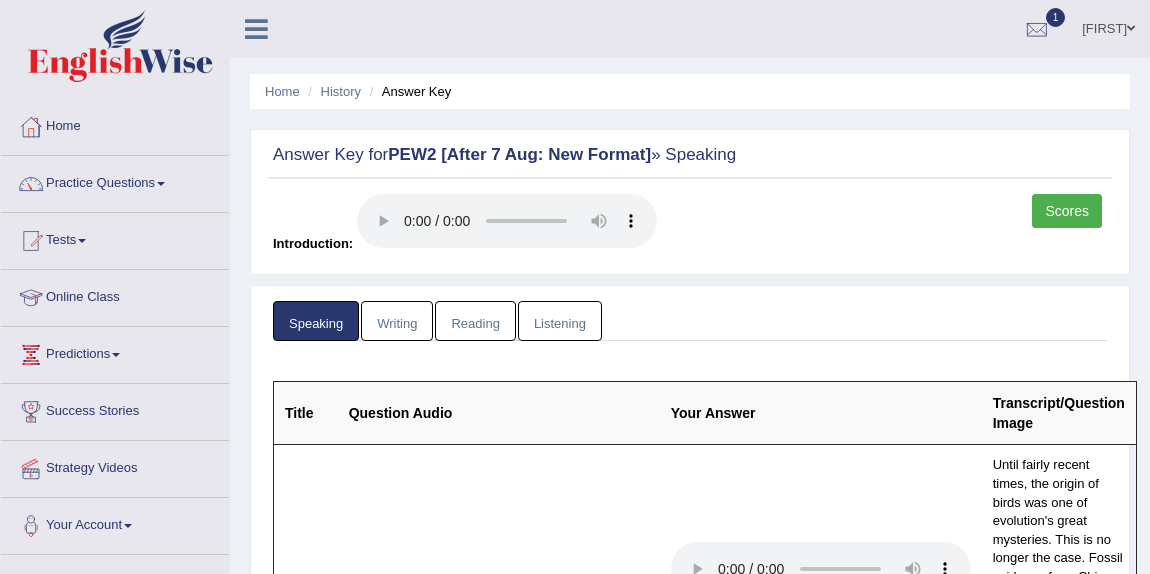 scroll, scrollTop: 0, scrollLeft: 0, axis: both 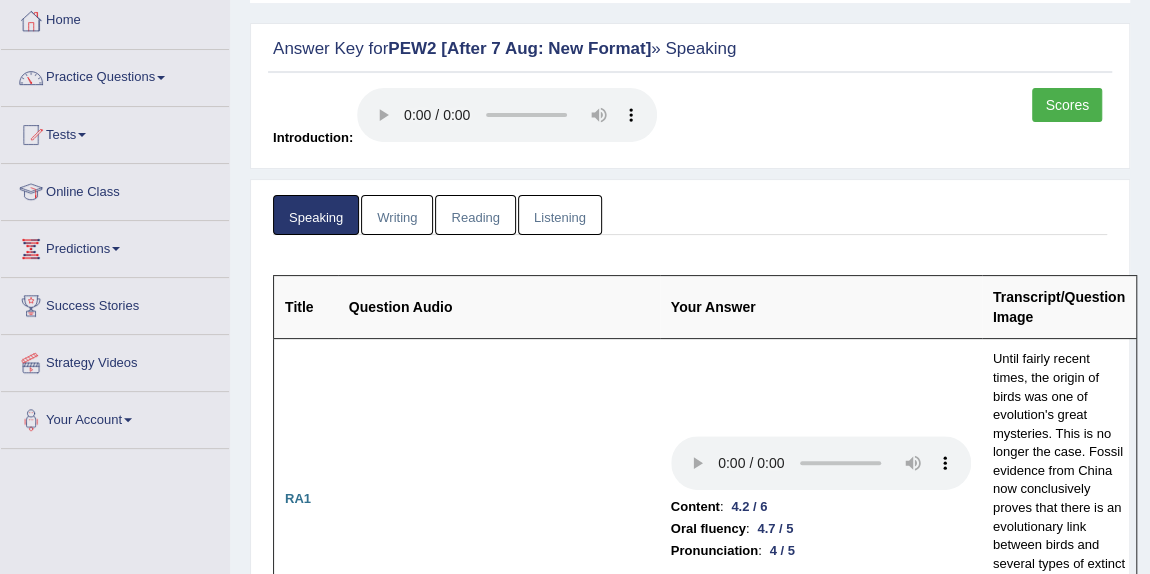 click on "Scores" at bounding box center (1067, 105) 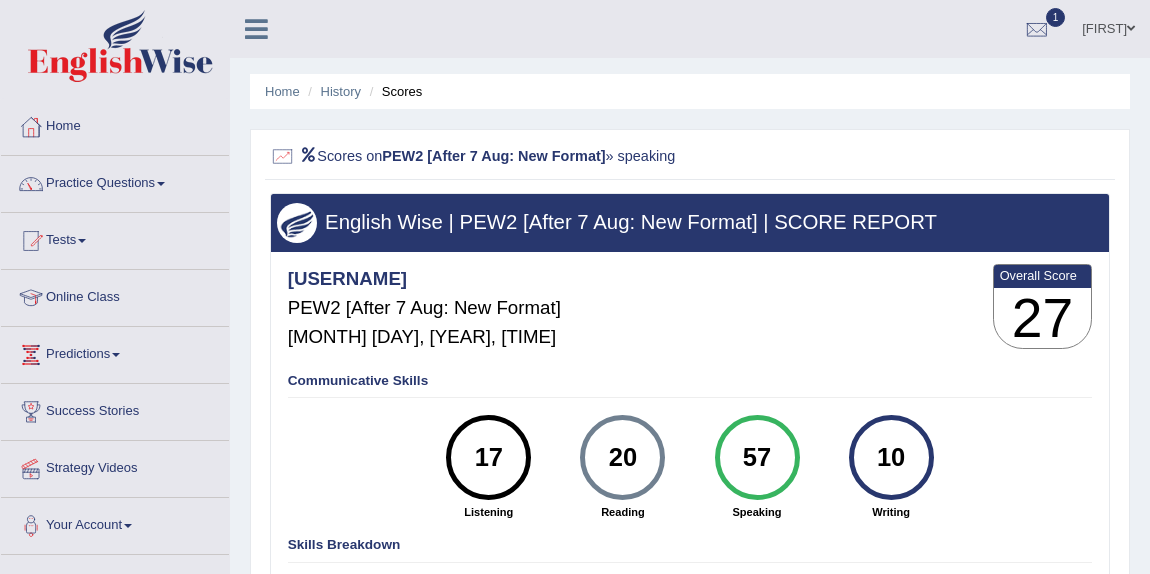 scroll, scrollTop: 0, scrollLeft: 0, axis: both 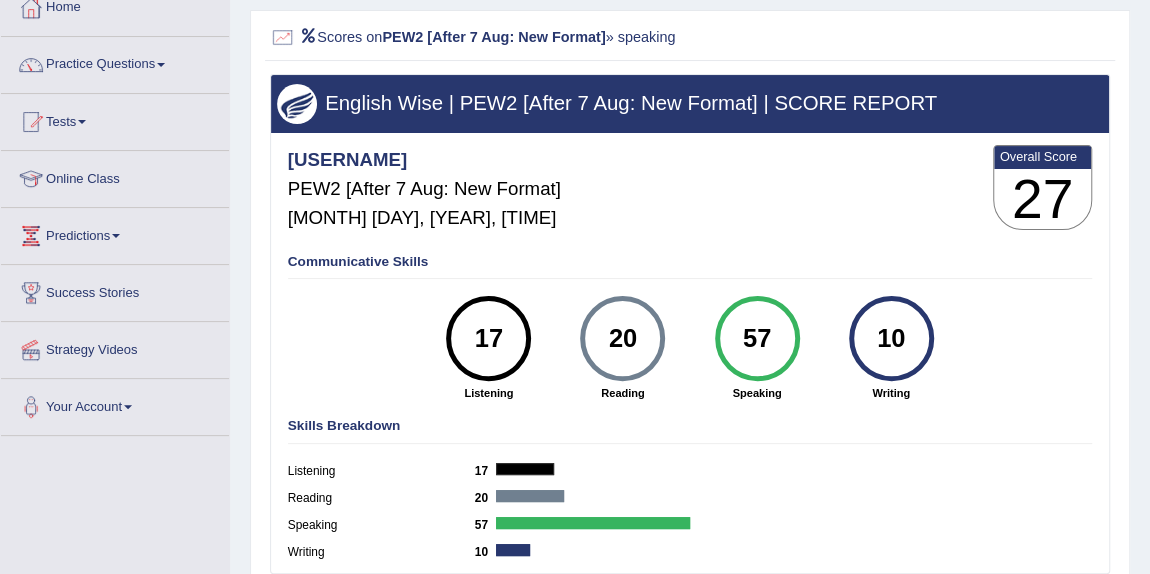 drag, startPoint x: 772, startPoint y: 341, endPoint x: 741, endPoint y: 333, distance: 32.01562 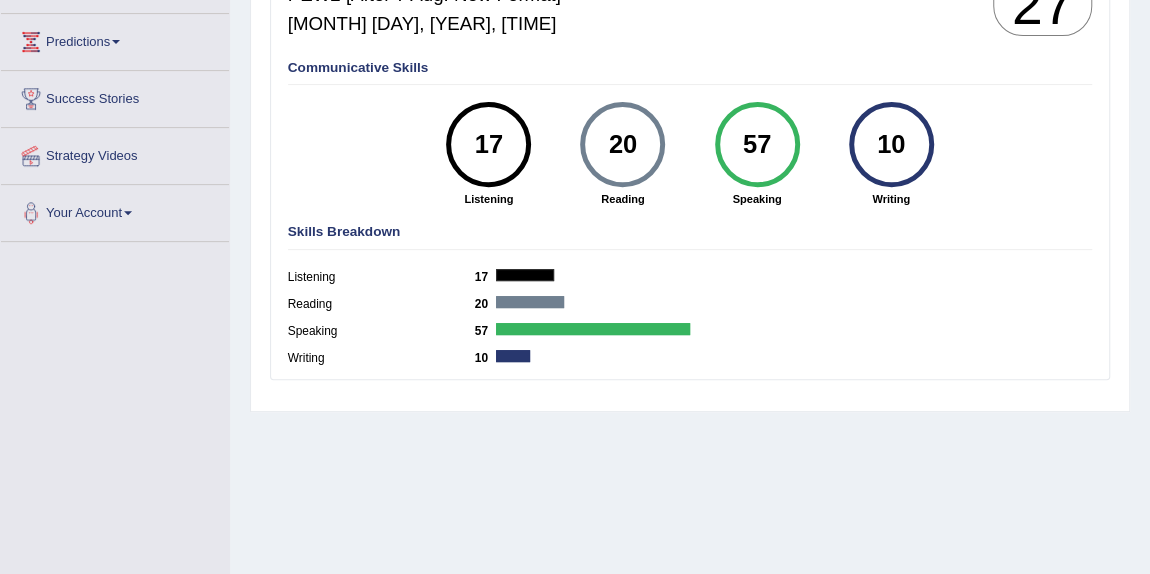 scroll, scrollTop: 0, scrollLeft: 0, axis: both 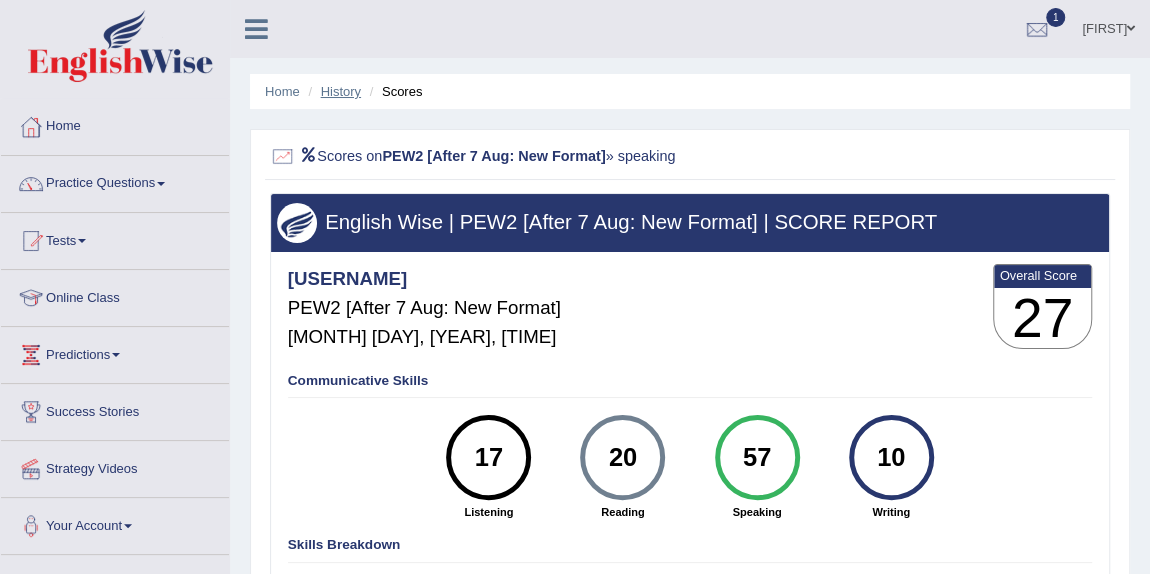 click on "History" at bounding box center (341, 91) 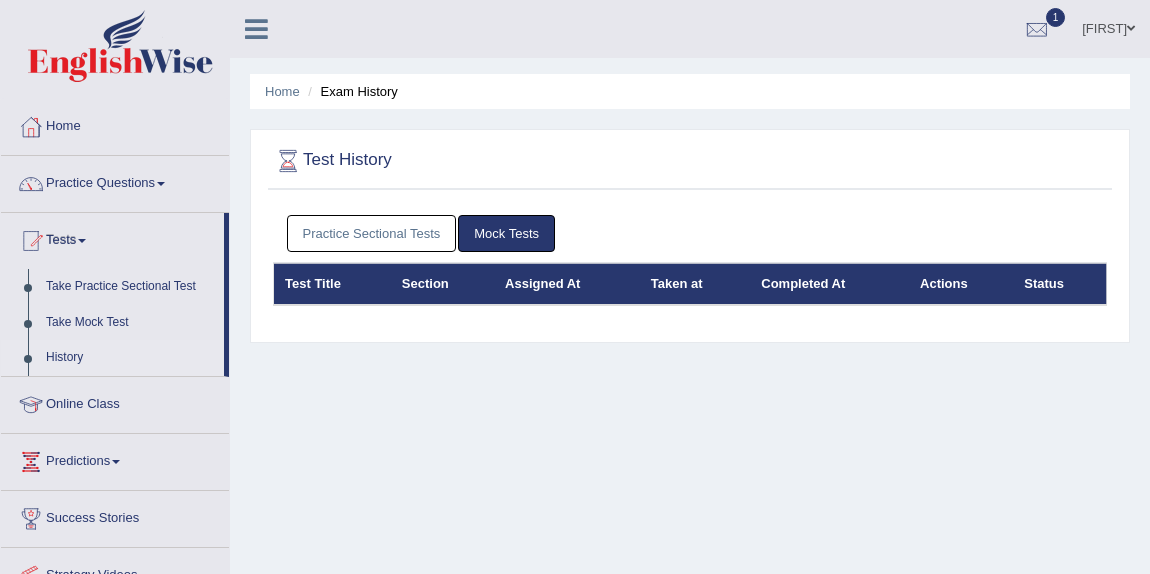 scroll, scrollTop: 0, scrollLeft: 0, axis: both 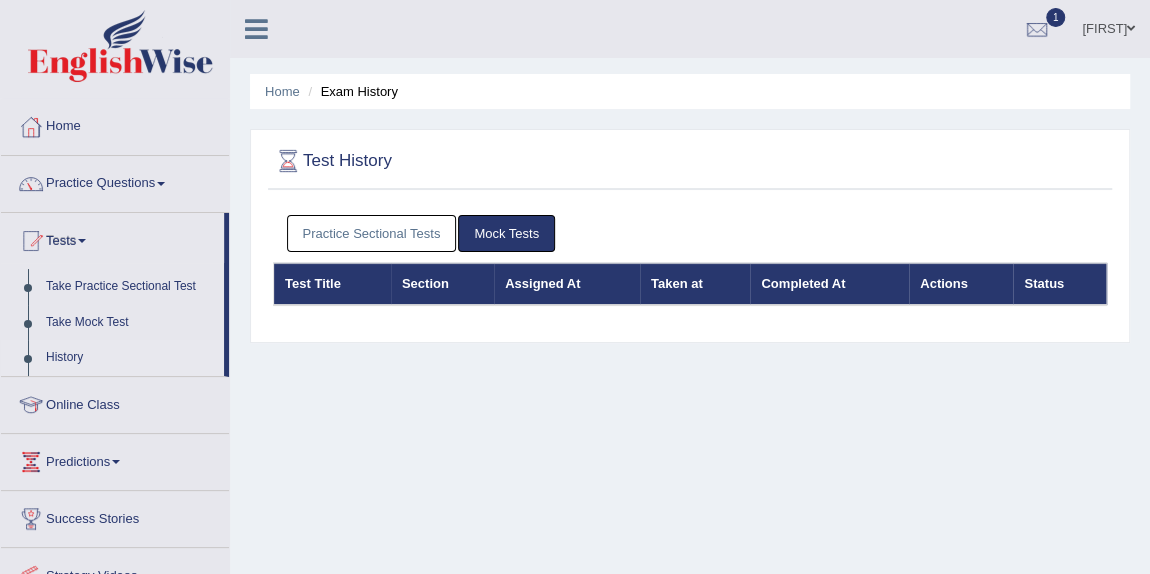 click on "Practice Sectional Tests" at bounding box center [372, 233] 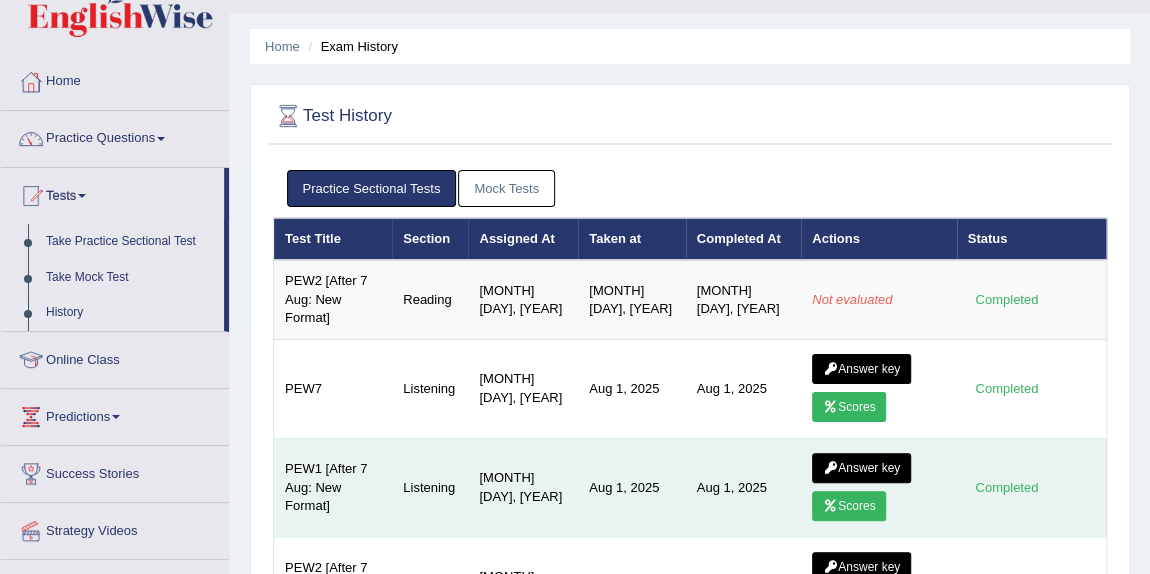 scroll, scrollTop: 46, scrollLeft: 0, axis: vertical 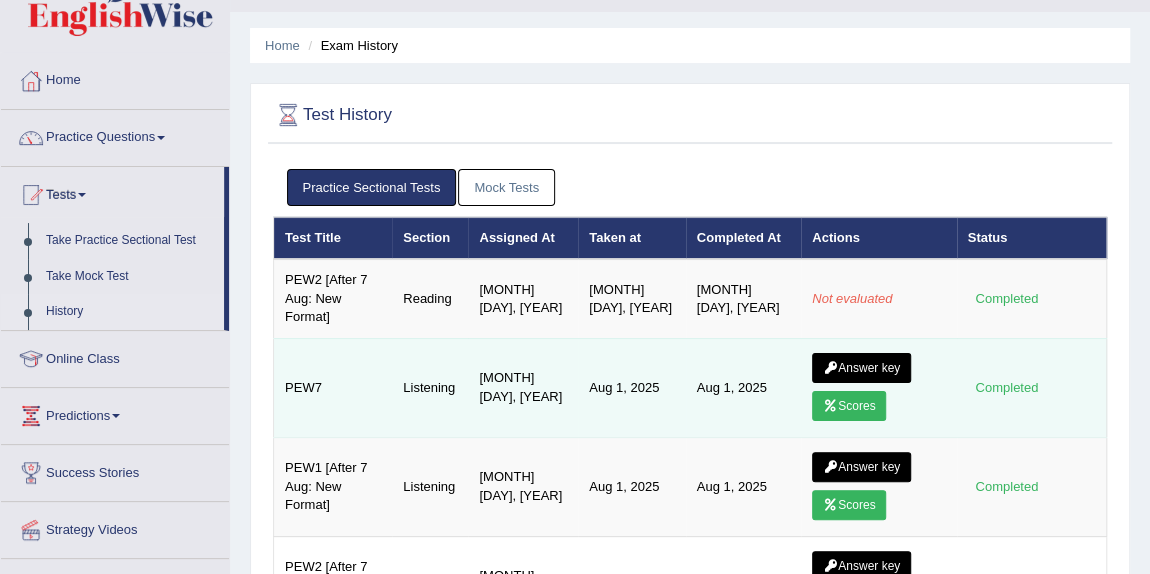 click on "Scores" at bounding box center (849, 406) 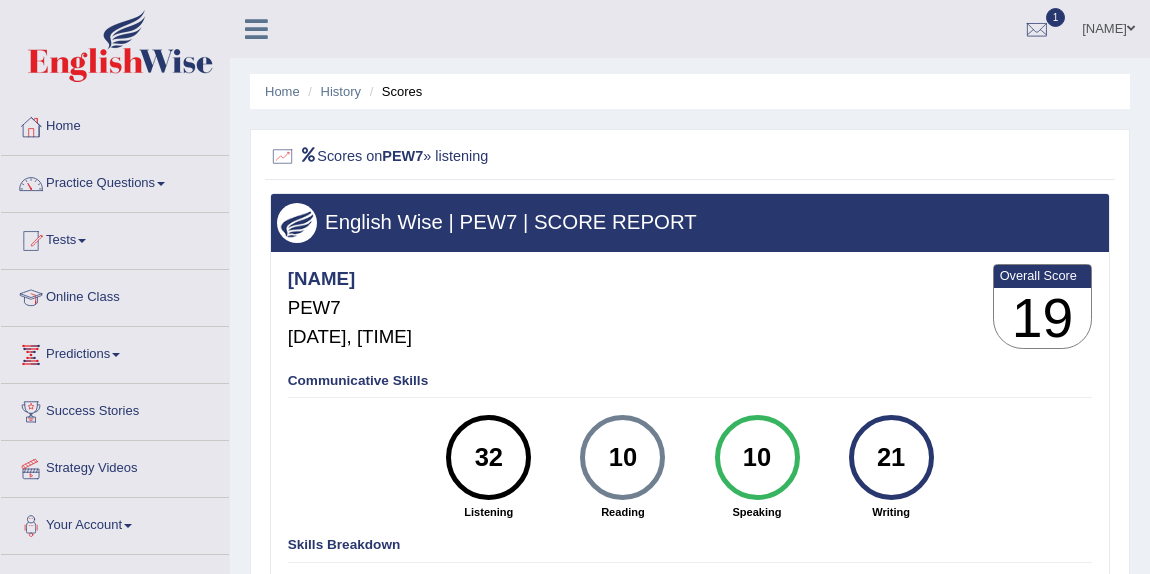scroll, scrollTop: 0, scrollLeft: 0, axis: both 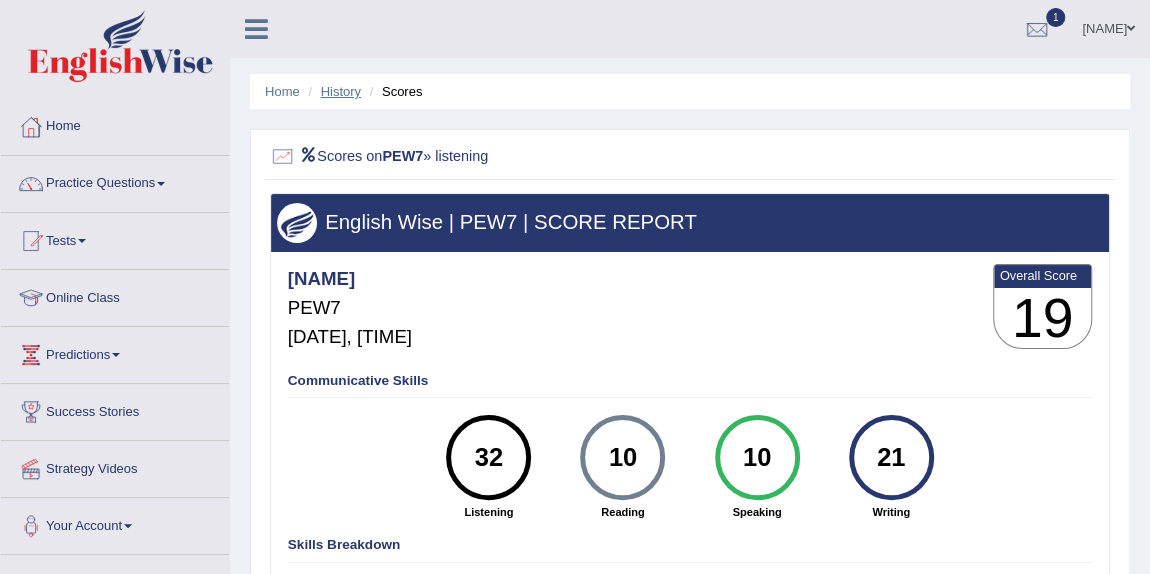 click on "History" at bounding box center (341, 91) 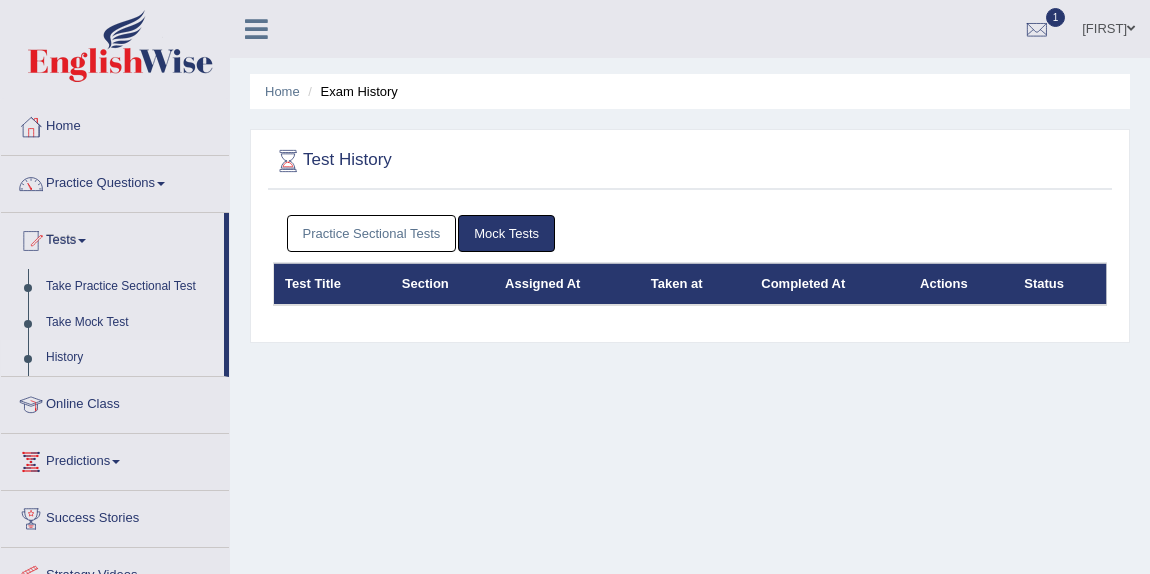 scroll, scrollTop: 0, scrollLeft: 0, axis: both 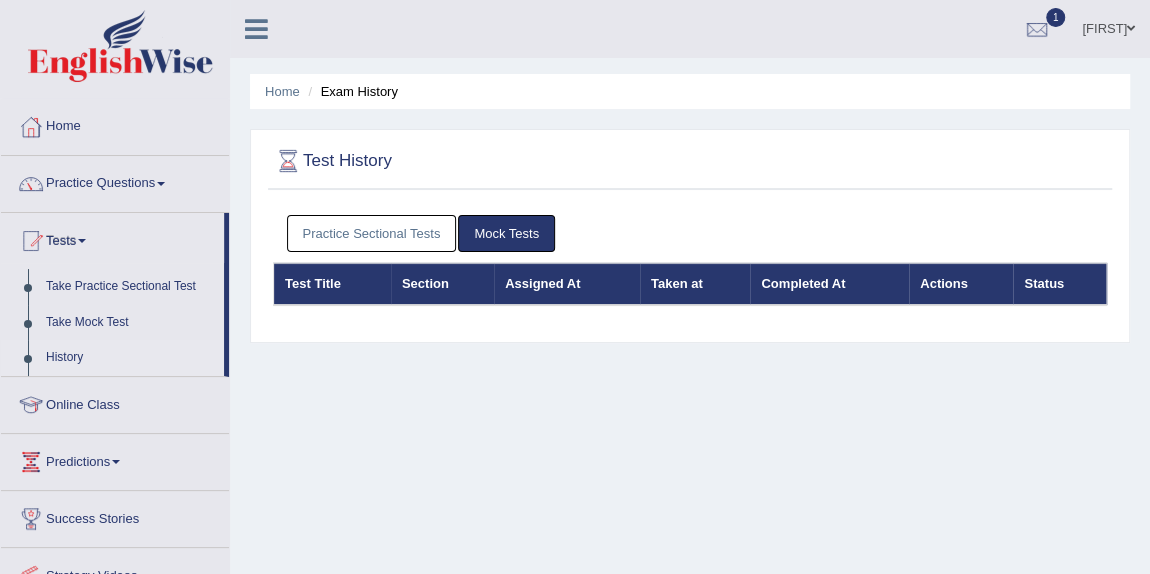 click on "Practice Sectional Tests" at bounding box center [372, 233] 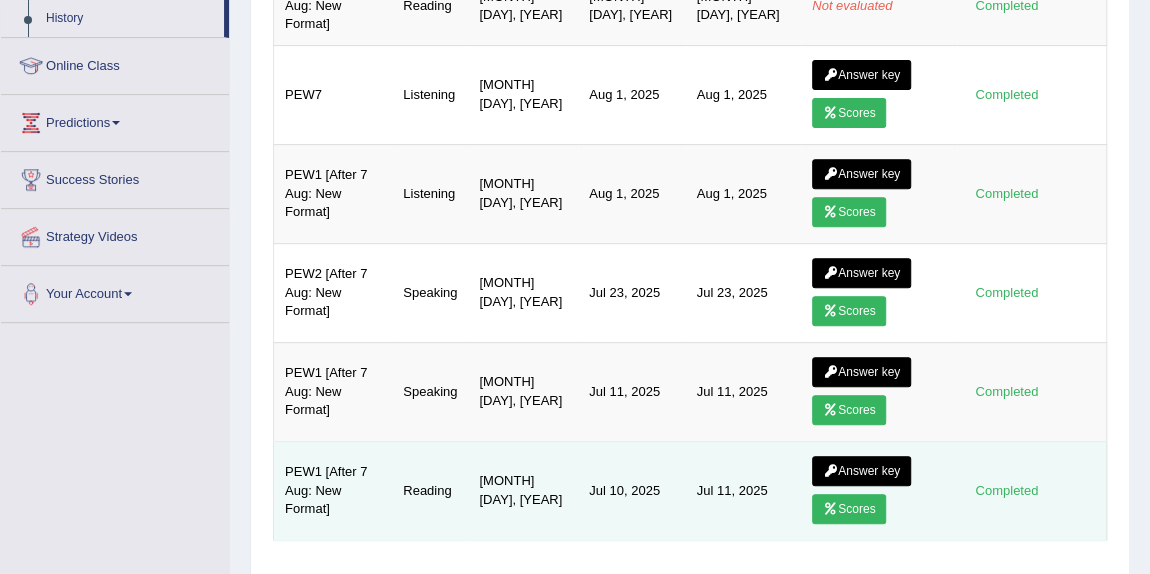 scroll, scrollTop: 341, scrollLeft: 0, axis: vertical 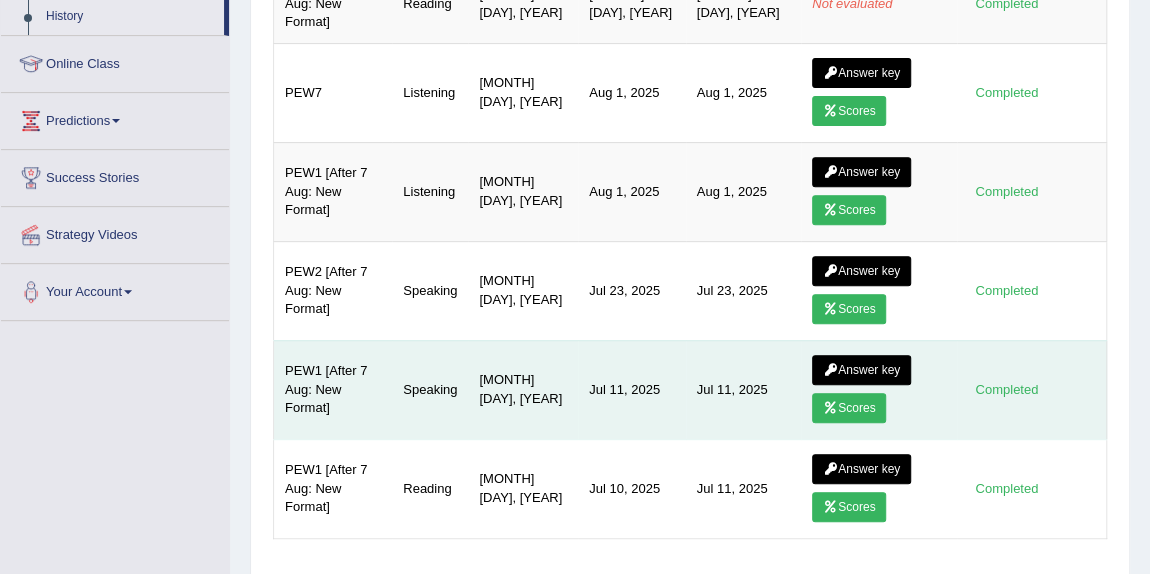 click at bounding box center (830, 408) 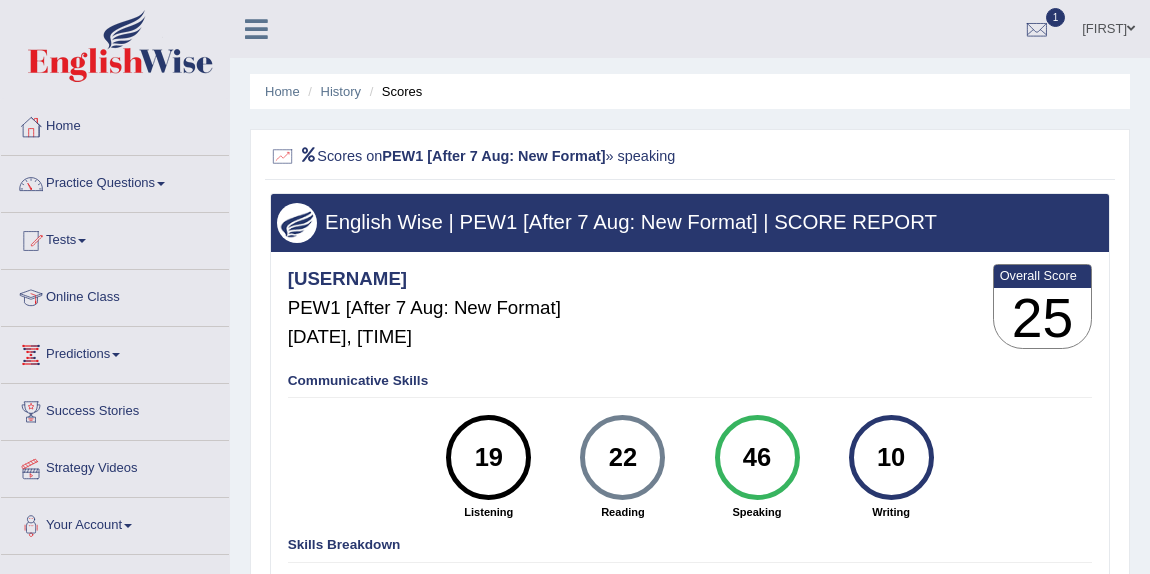 scroll, scrollTop: 0, scrollLeft: 0, axis: both 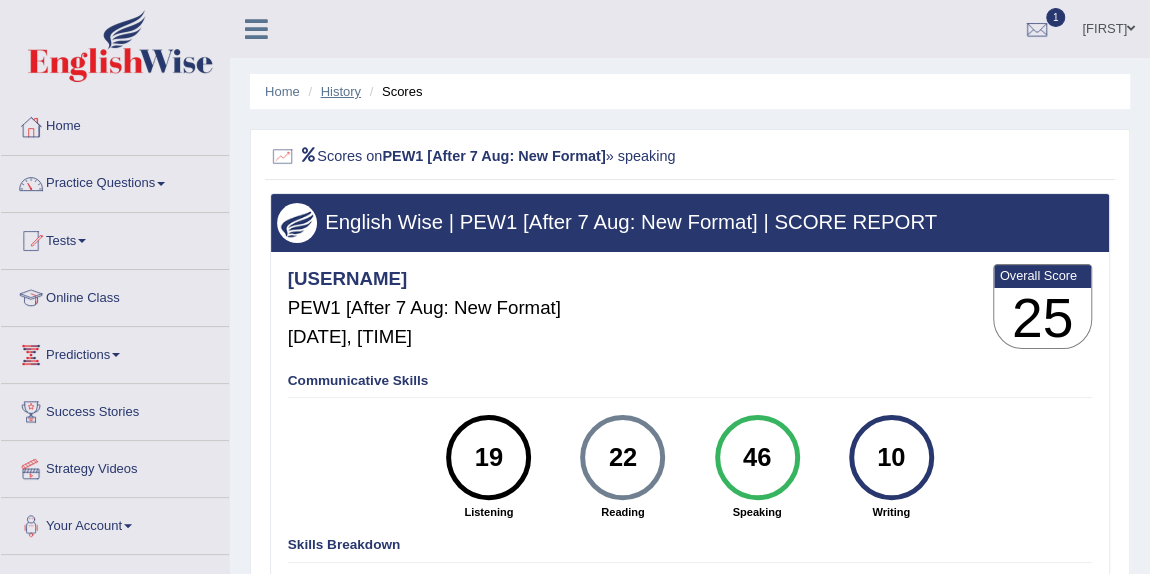 click on "History" at bounding box center (341, 91) 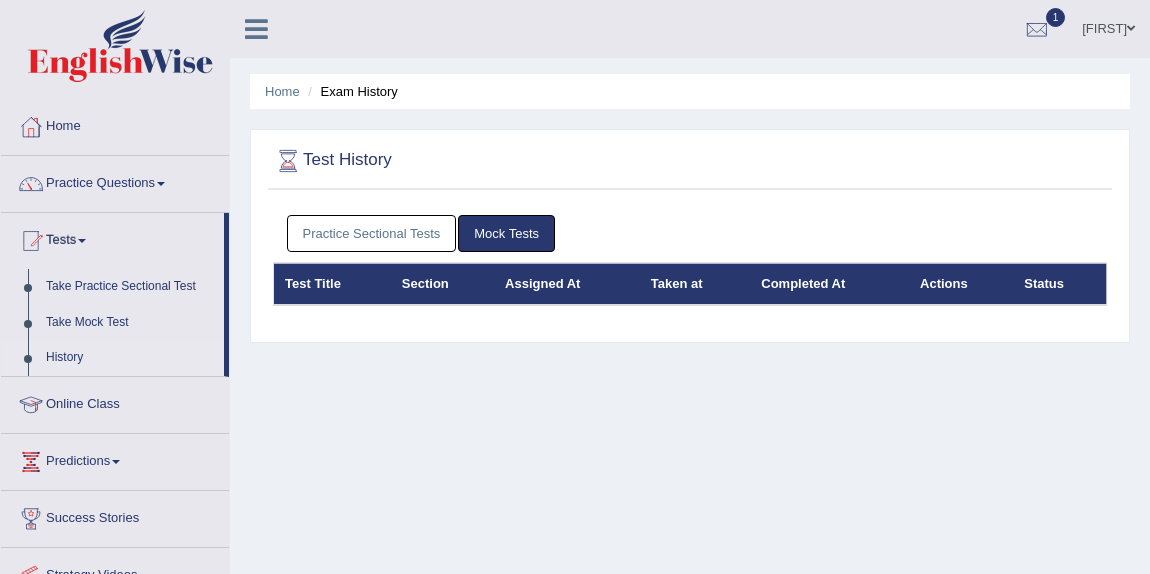 scroll, scrollTop: 0, scrollLeft: 0, axis: both 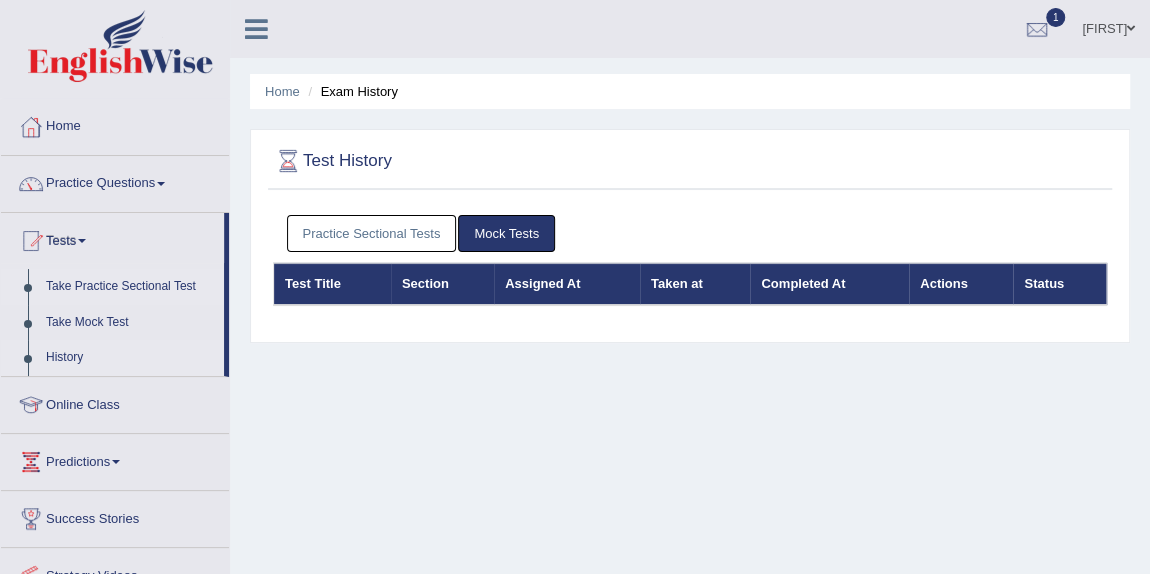 click on "Take Practice Sectional Test" at bounding box center (130, 287) 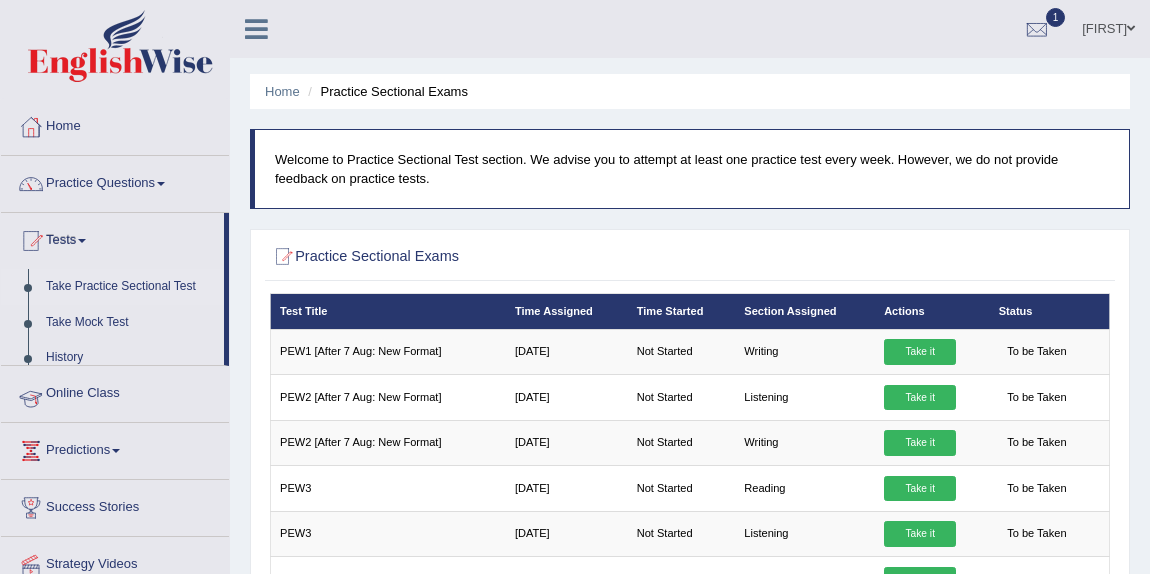 scroll, scrollTop: 0, scrollLeft: 0, axis: both 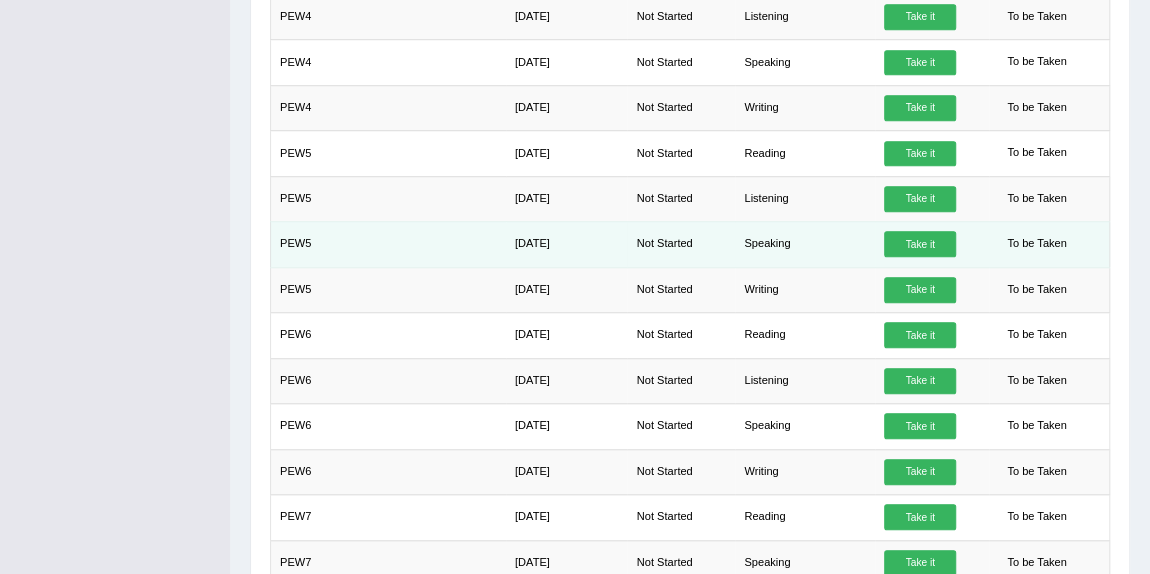 click on "Take it" at bounding box center (920, 244) 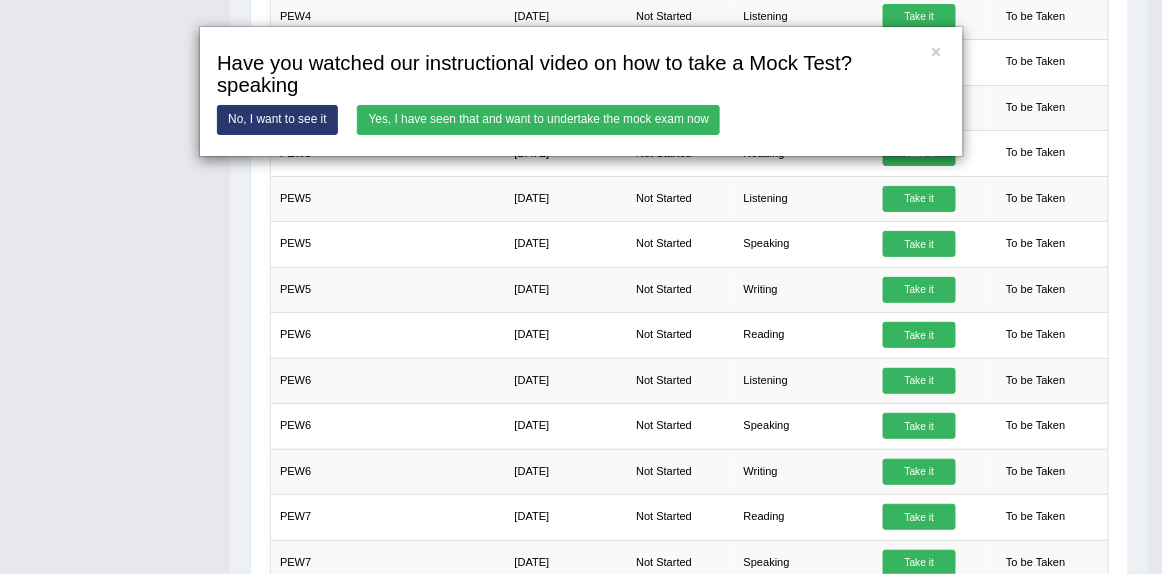 click on "Yes, I have seen that and want to undertake the mock exam now" at bounding box center [538, 119] 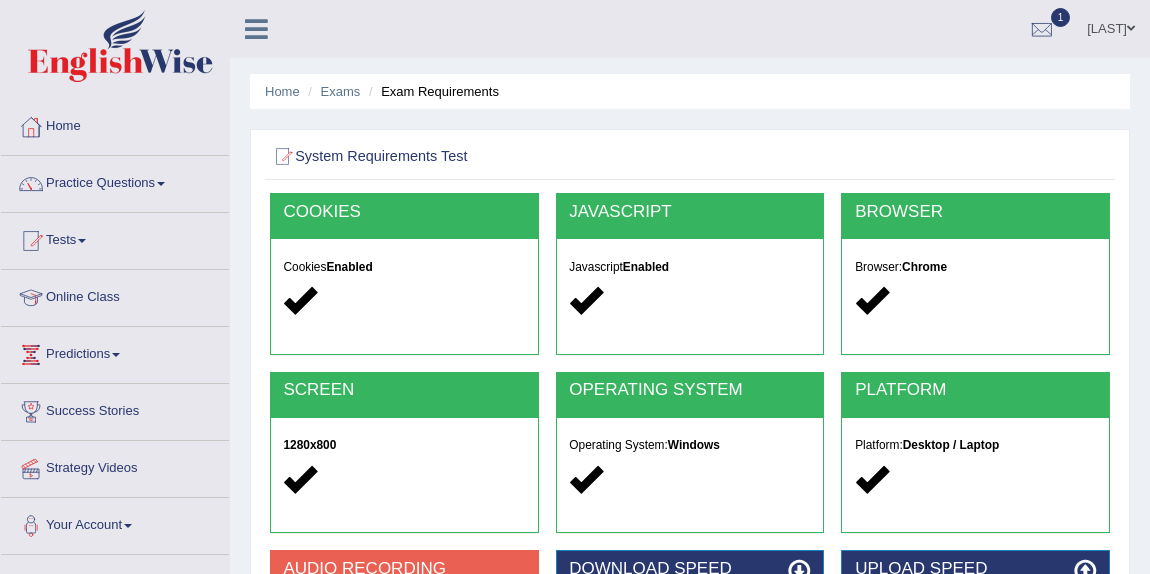 scroll, scrollTop: 0, scrollLeft: 0, axis: both 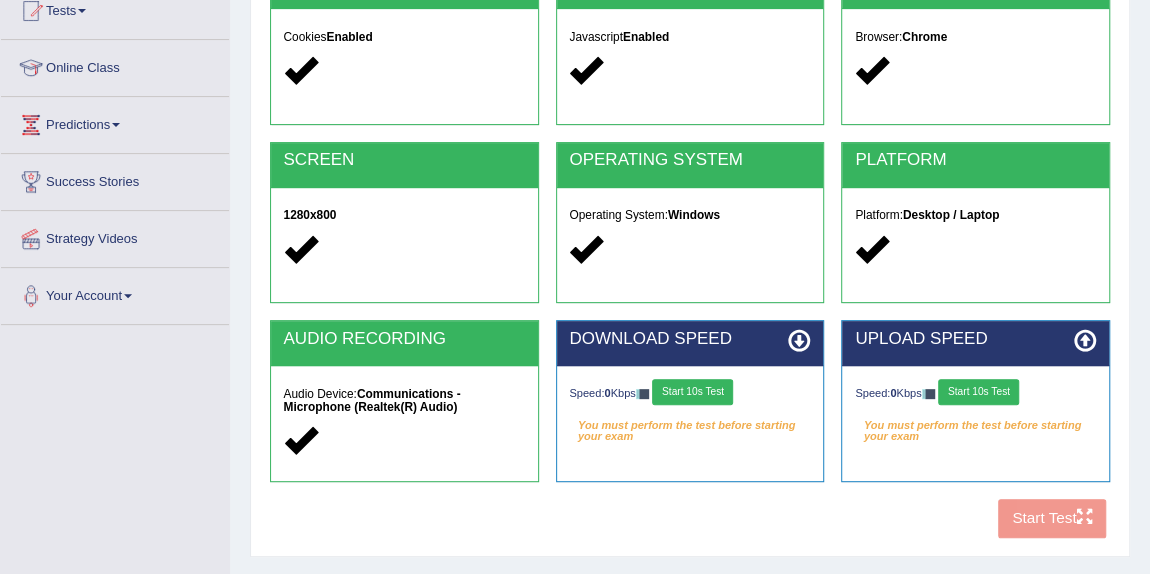 click on "Start 10s Test" at bounding box center [692, 392] 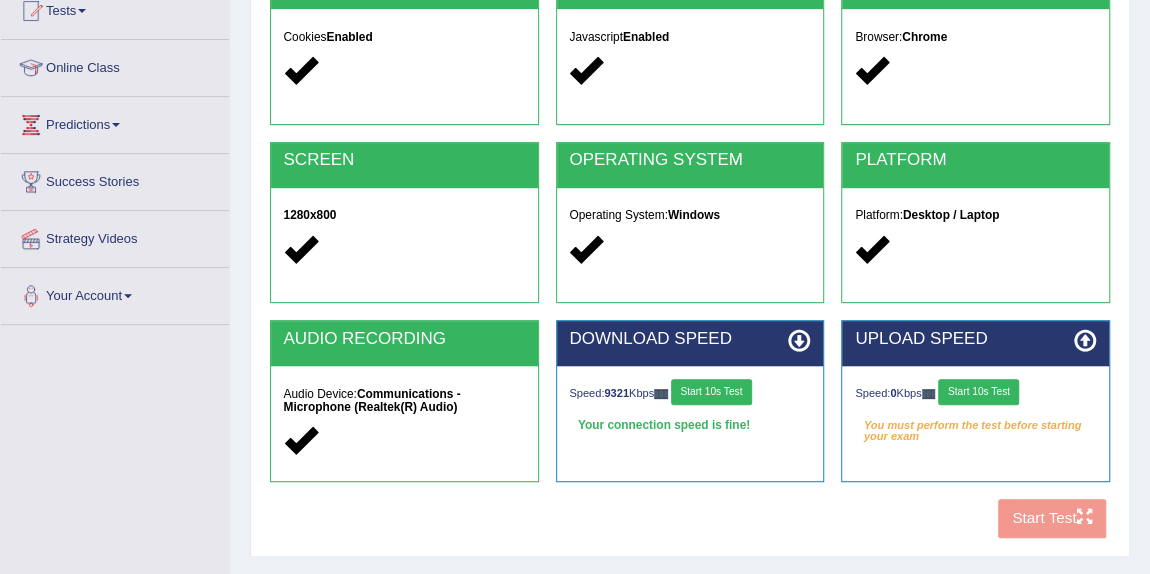click on "Start 10s Test" at bounding box center [978, 392] 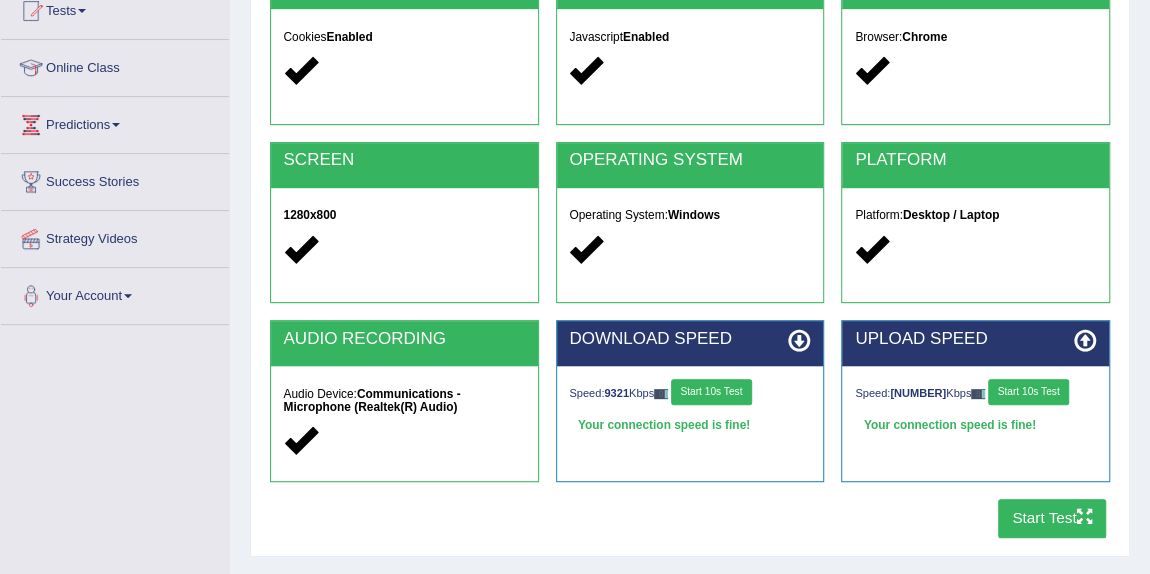click on "UPLOAD SPEED
Speed:  173160  Kbps    Start 10s Test
Your connection speed is fine!" at bounding box center [976, 409] 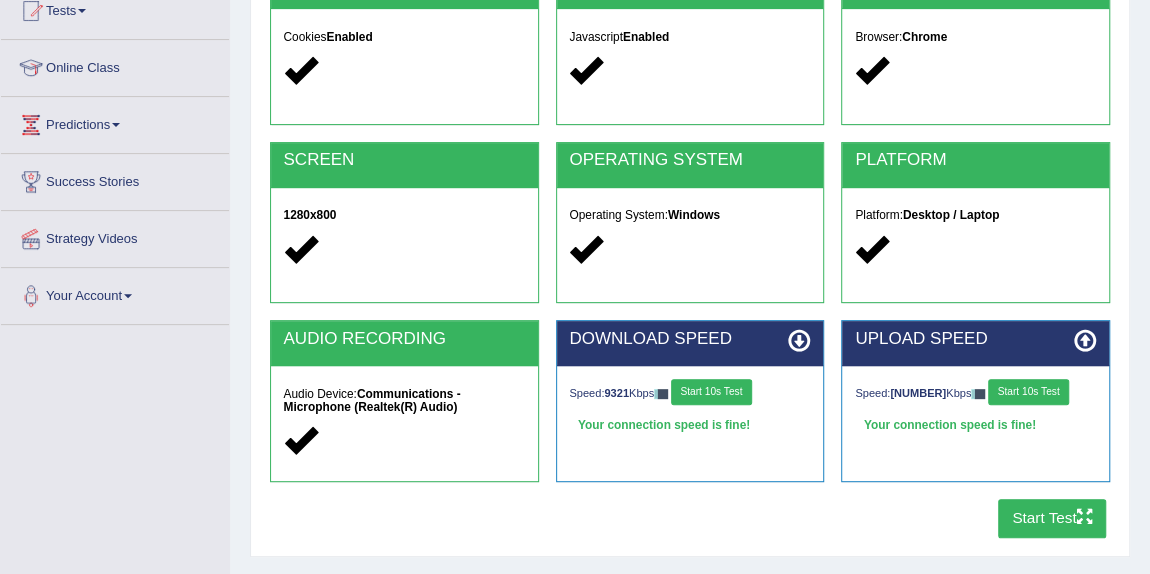 click on "Start Test" at bounding box center [1052, 518] 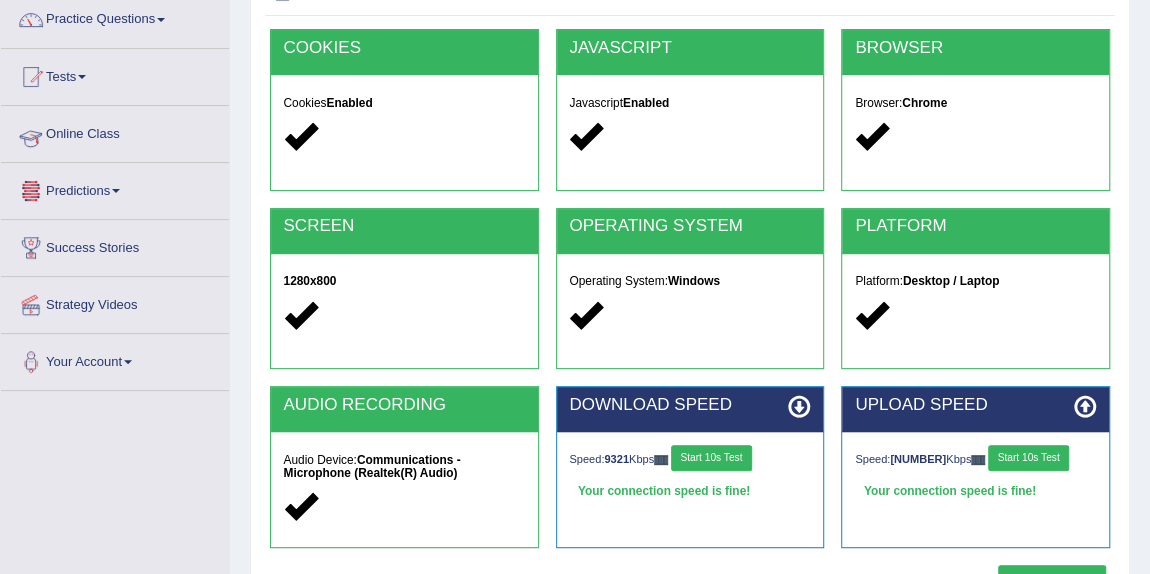 scroll, scrollTop: 163, scrollLeft: 0, axis: vertical 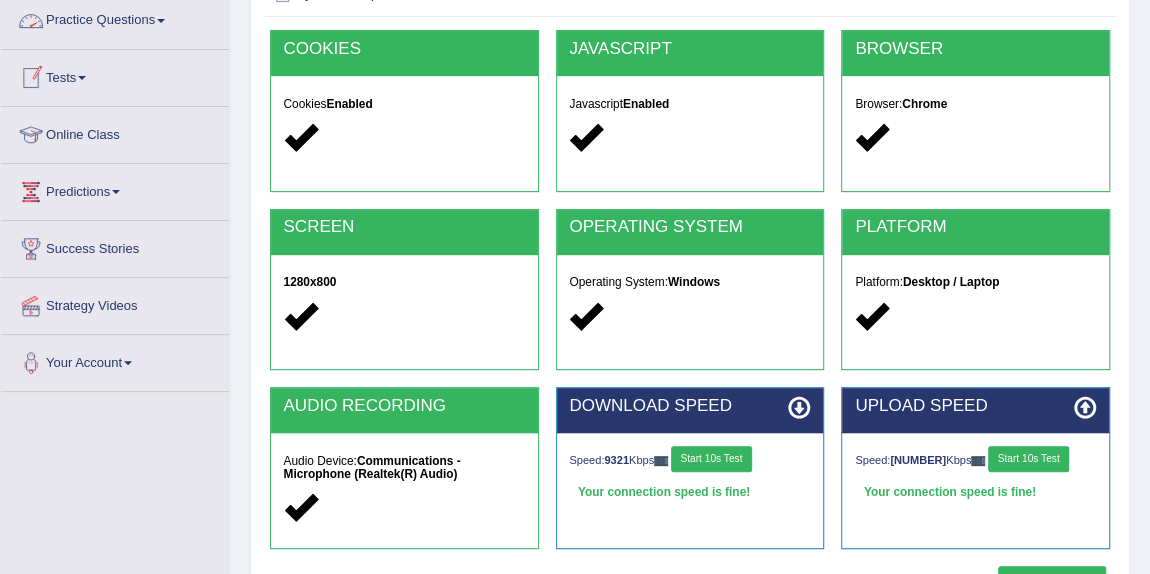 click on "Practice Questions" at bounding box center (115, 18) 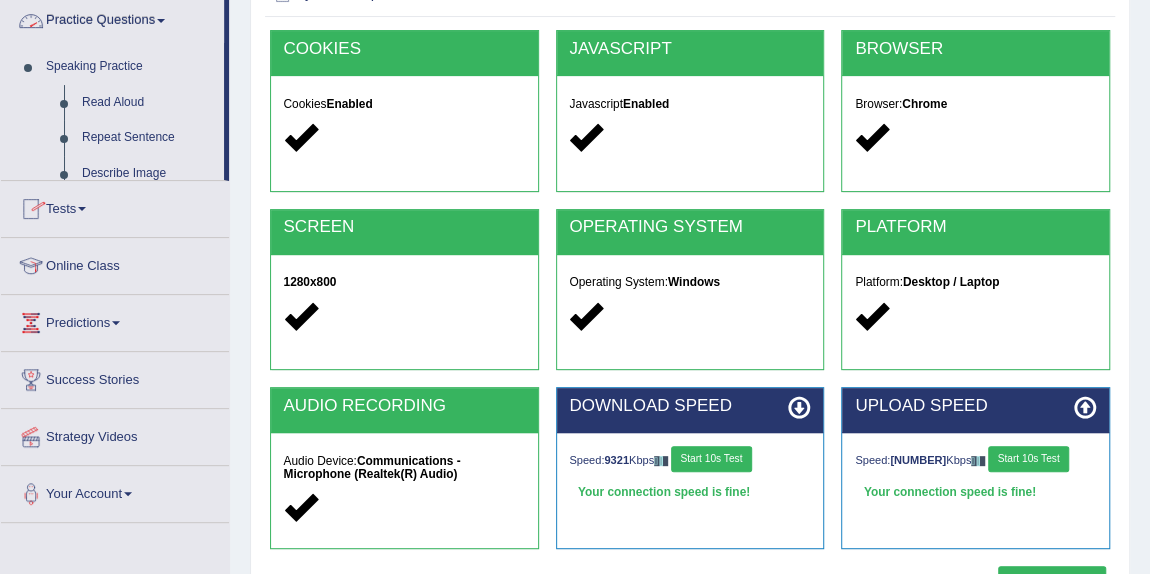 click on "Practice Questions" at bounding box center [112, 18] 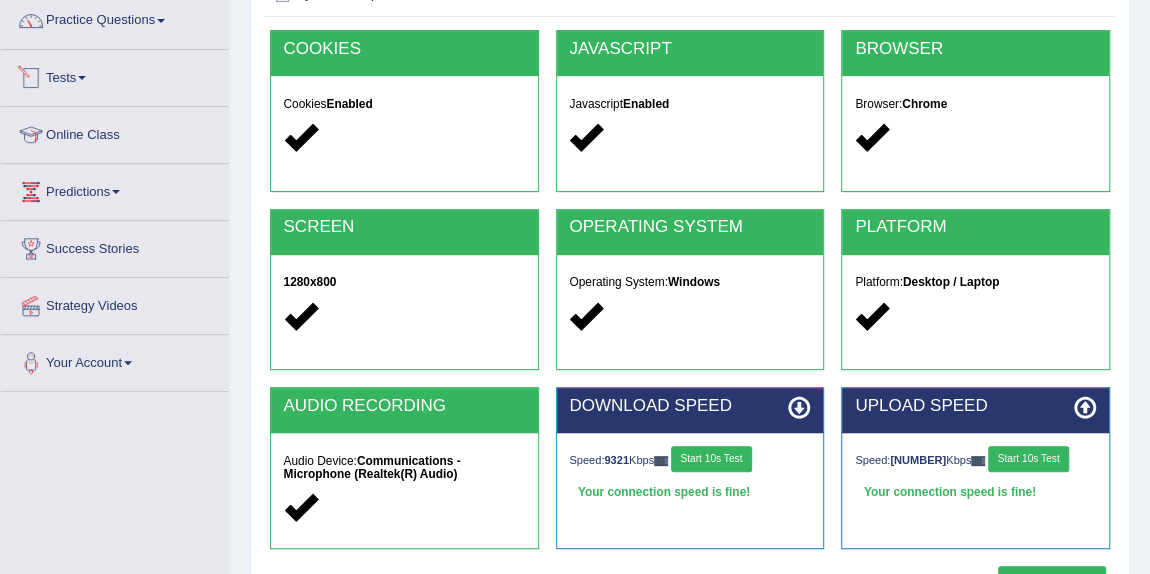 click on "Tests" at bounding box center (115, 75) 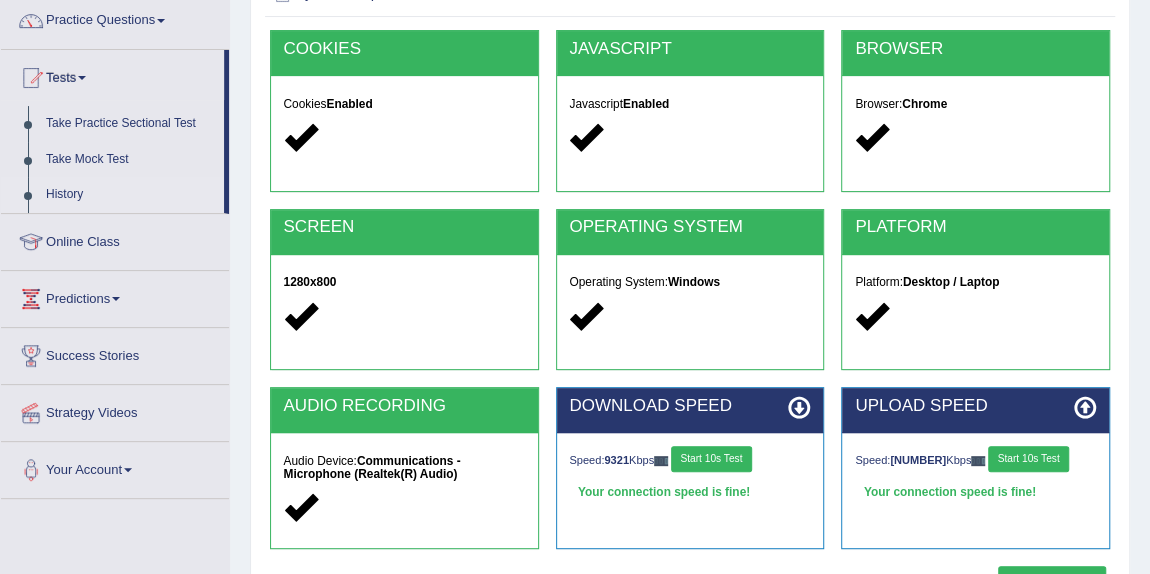 click on "History" at bounding box center [130, 195] 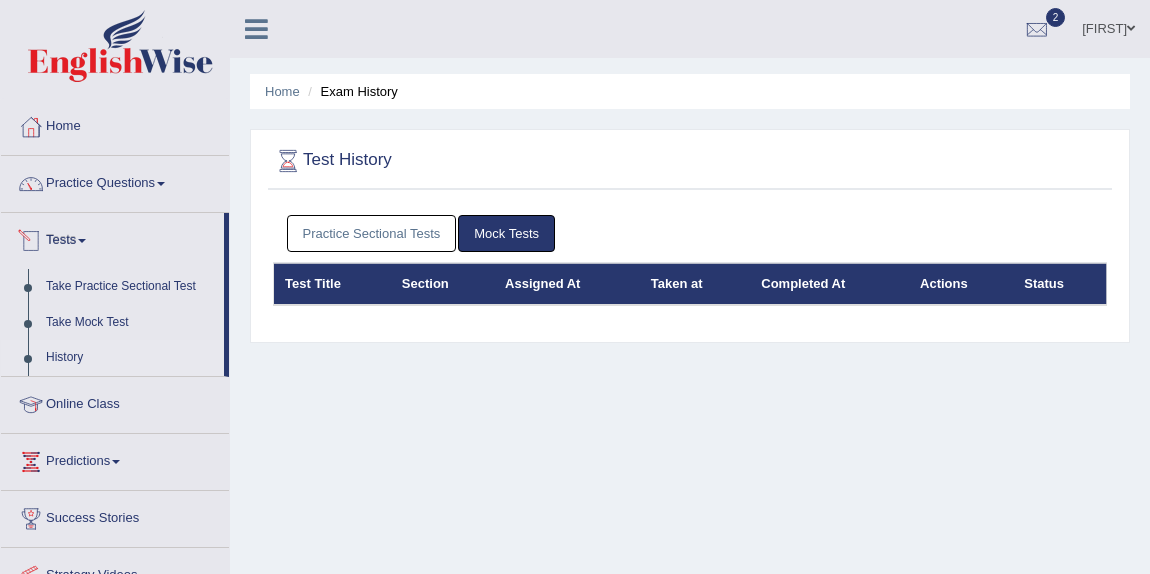 scroll, scrollTop: 0, scrollLeft: 0, axis: both 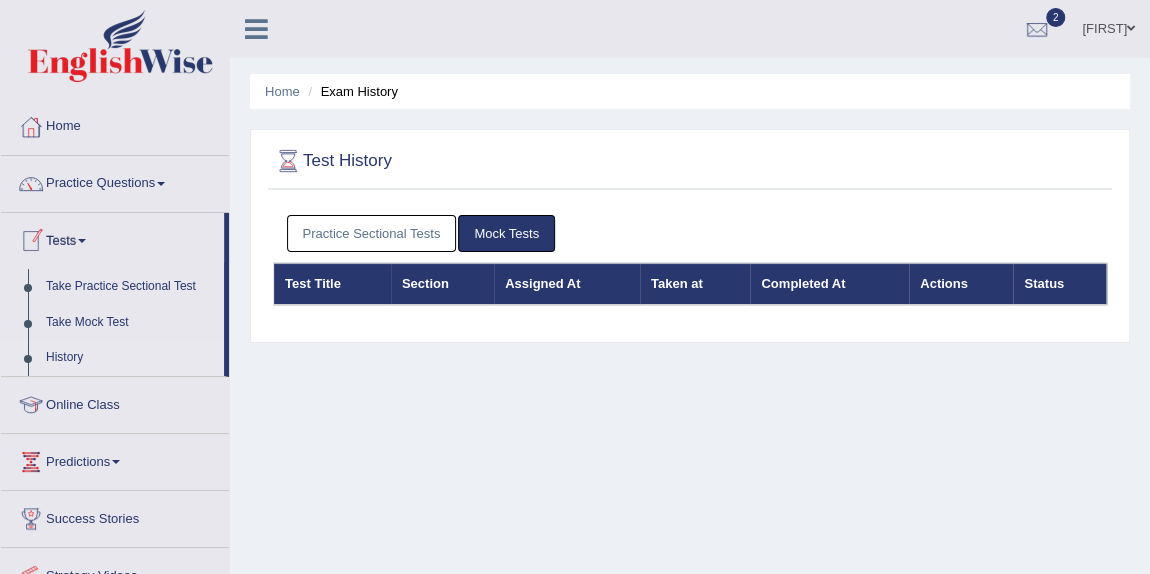 click on "Practice Sectional Tests" at bounding box center [372, 233] 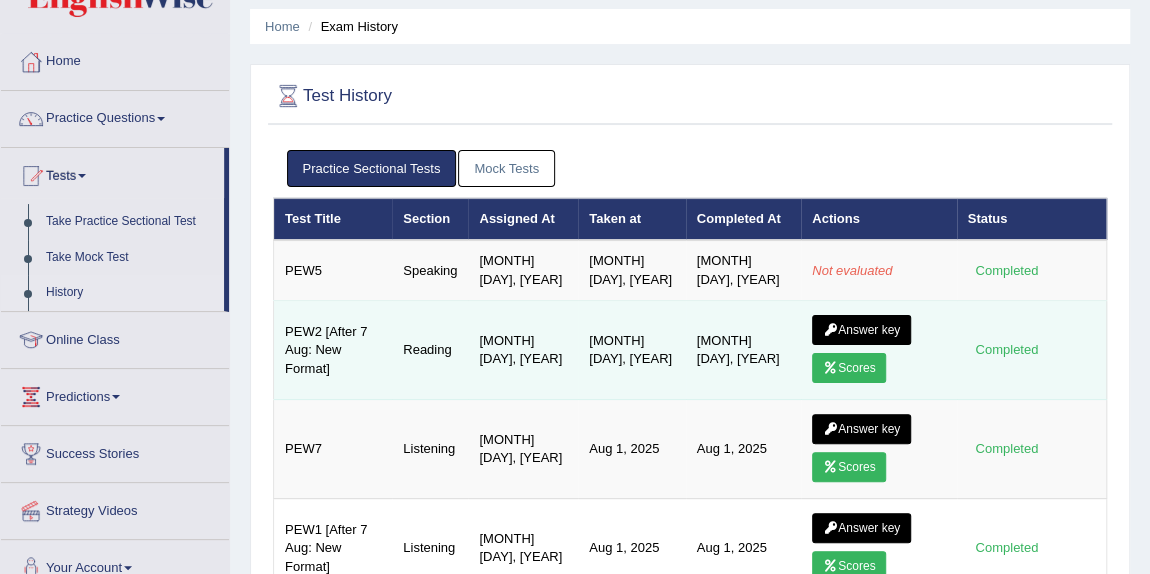 scroll, scrollTop: 70, scrollLeft: 0, axis: vertical 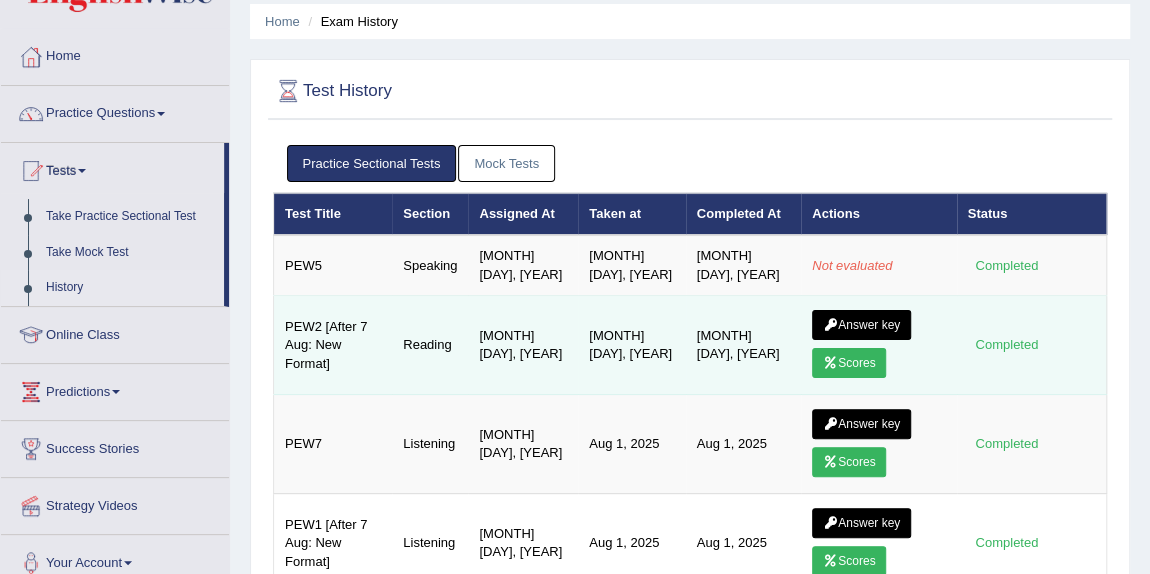 click on "Scores" at bounding box center (849, 363) 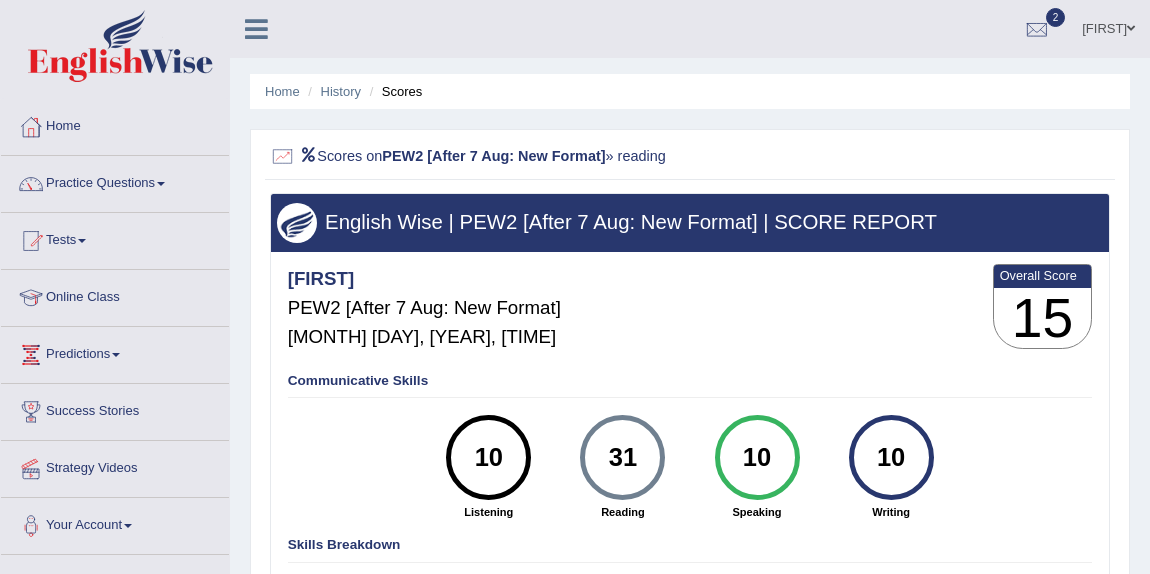 scroll, scrollTop: 55, scrollLeft: 0, axis: vertical 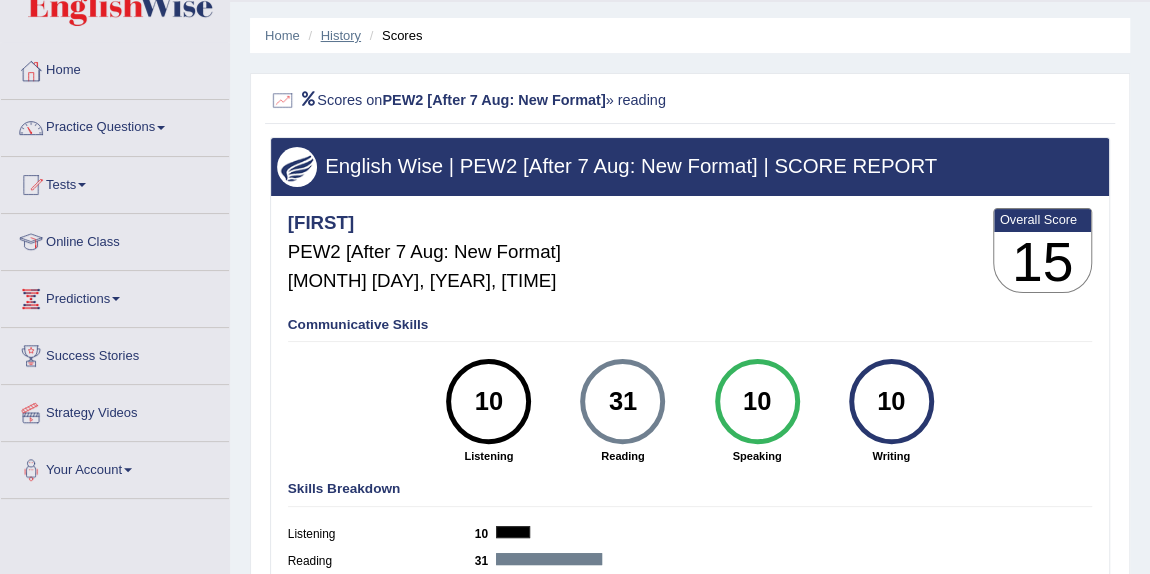 click on "History" at bounding box center [341, 35] 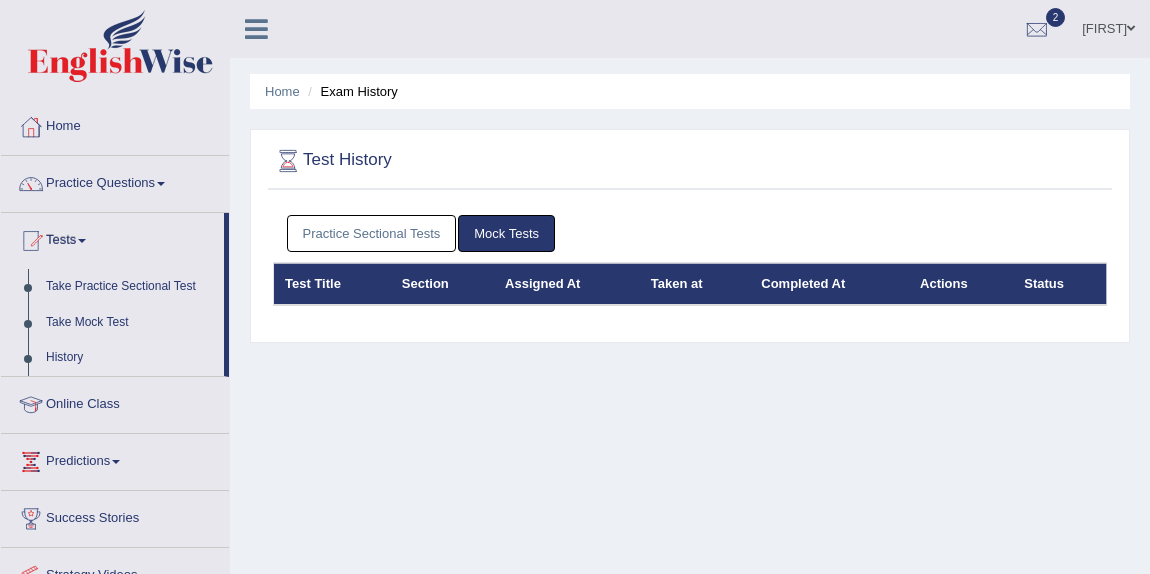 scroll, scrollTop: 0, scrollLeft: 0, axis: both 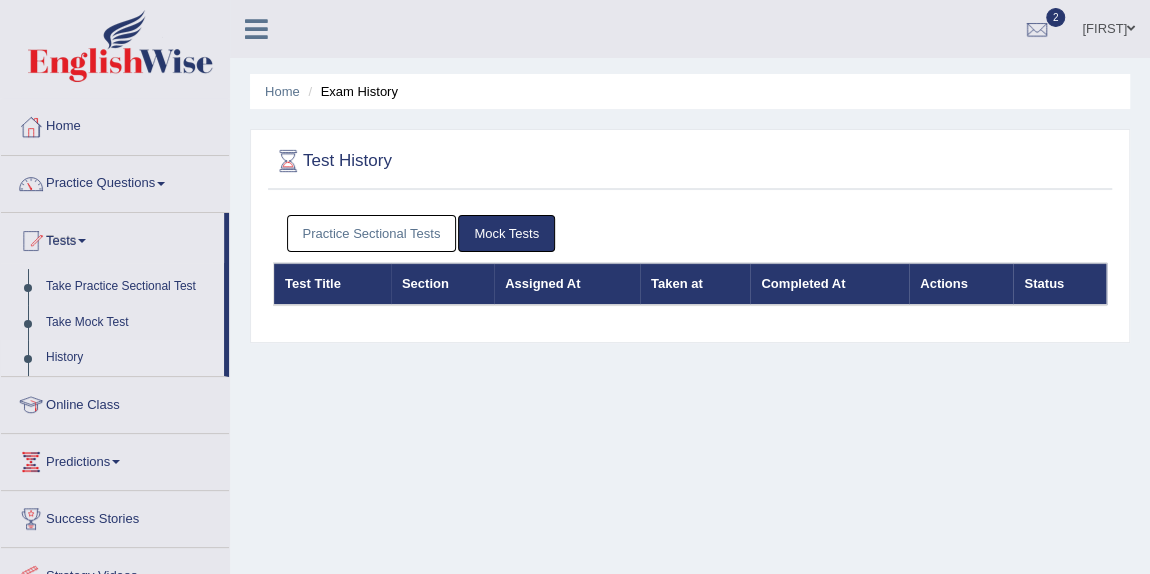click on "Practice Sectional Tests" at bounding box center [372, 233] 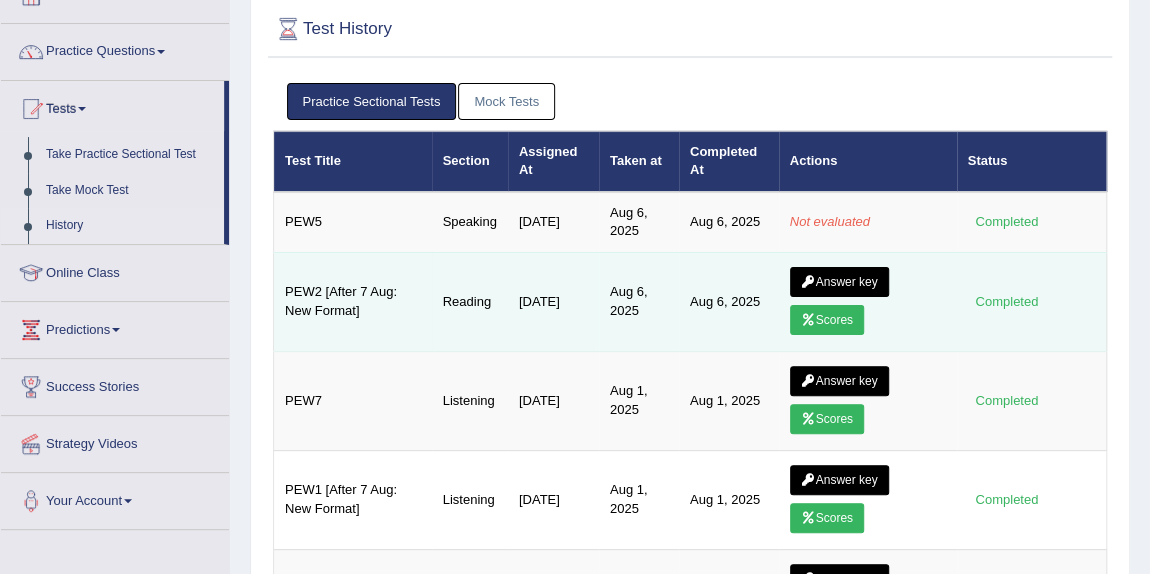 scroll, scrollTop: 133, scrollLeft: 0, axis: vertical 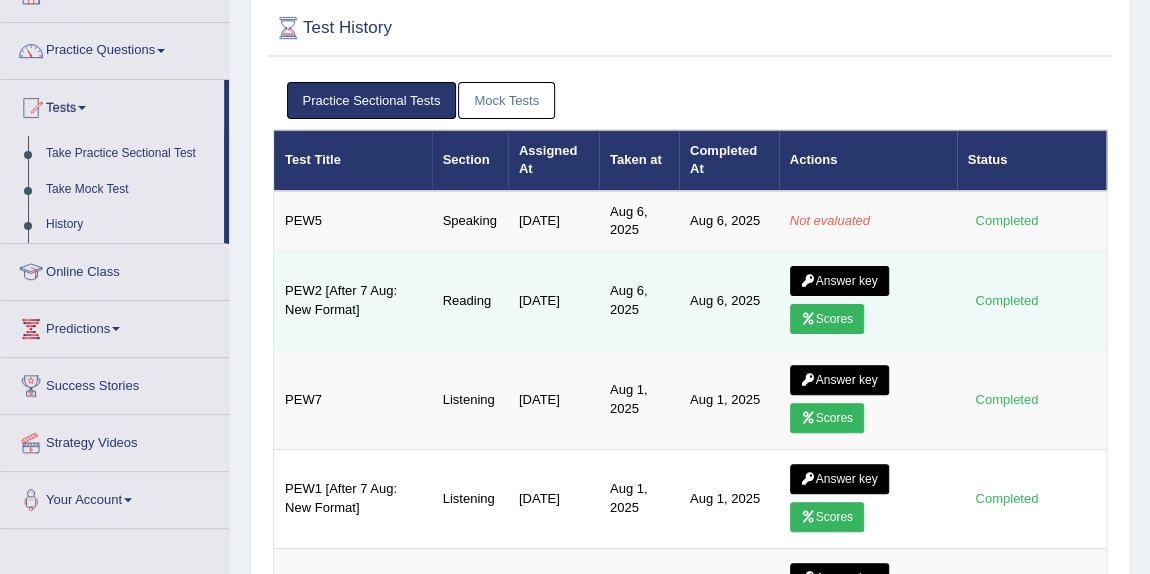 click on "Answer key" at bounding box center (839, 281) 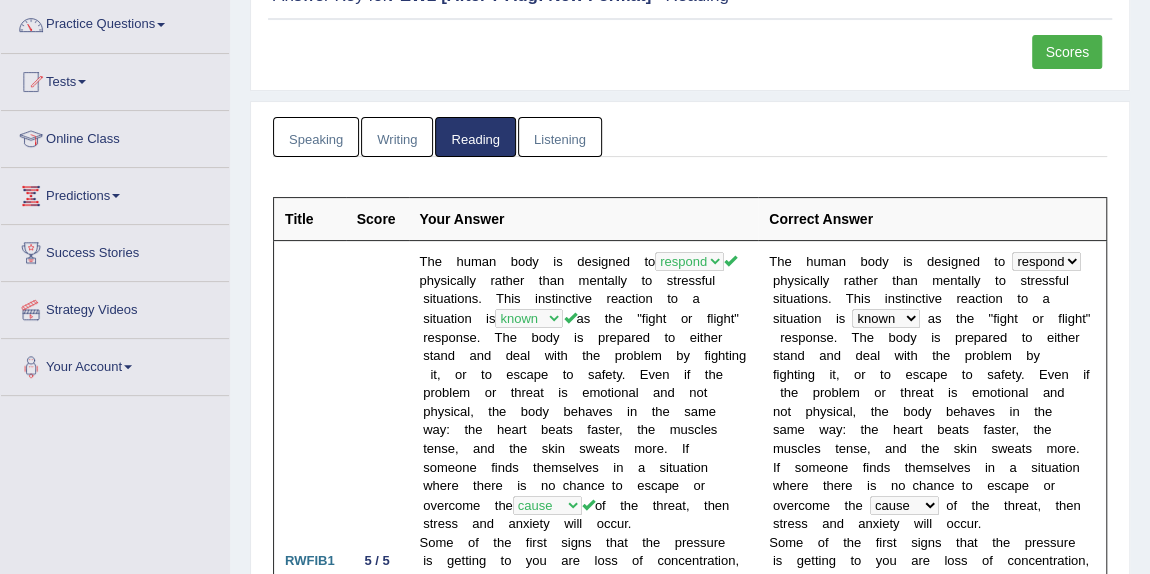 scroll, scrollTop: 0, scrollLeft: 0, axis: both 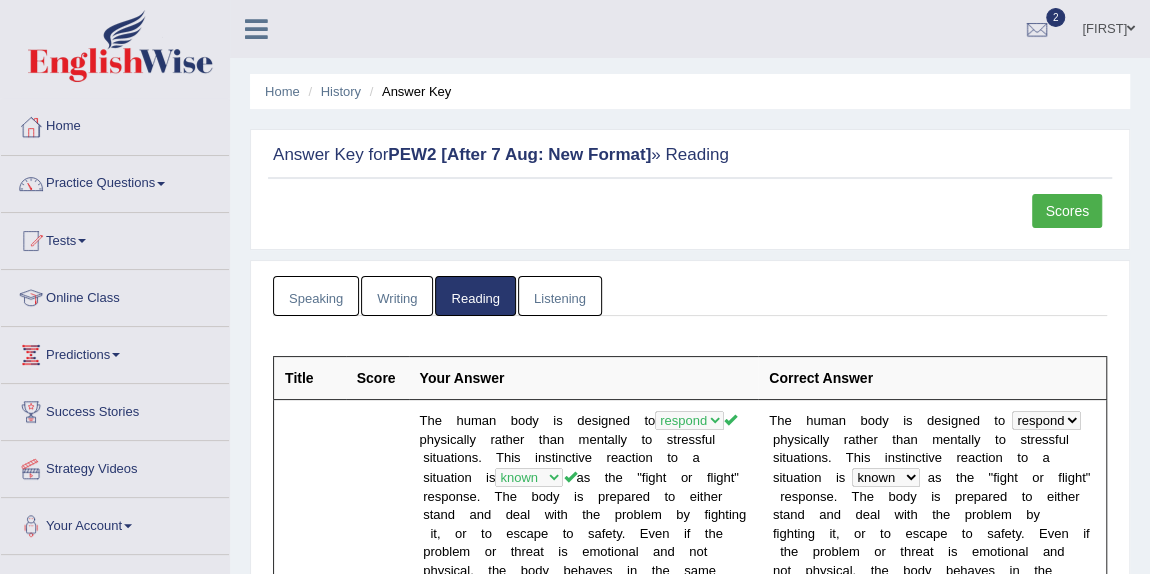 click on "Writing" at bounding box center (397, 296) 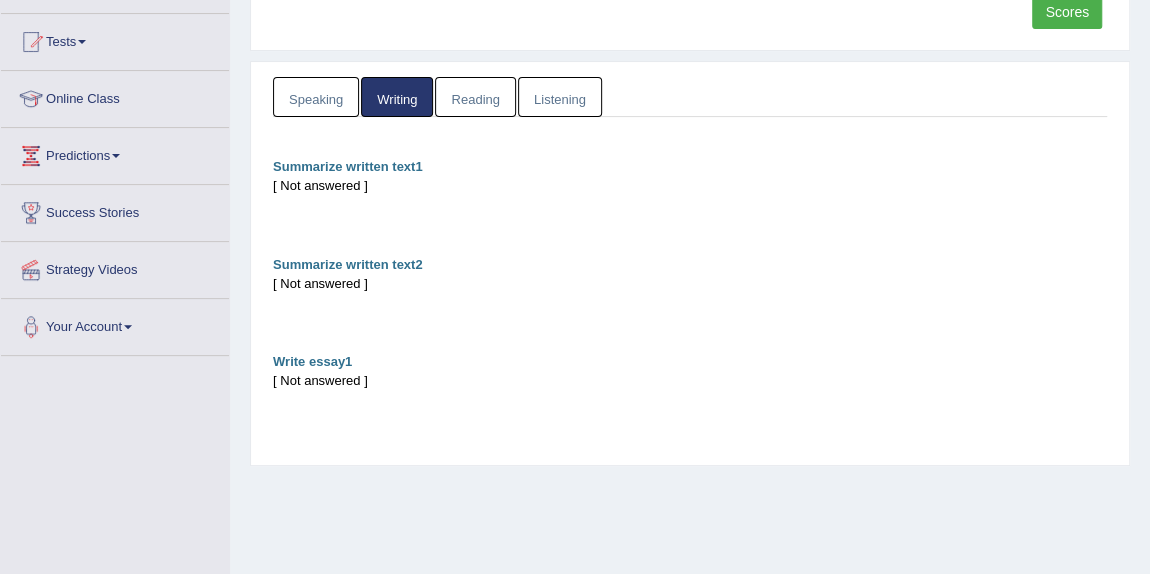 scroll, scrollTop: 203, scrollLeft: 0, axis: vertical 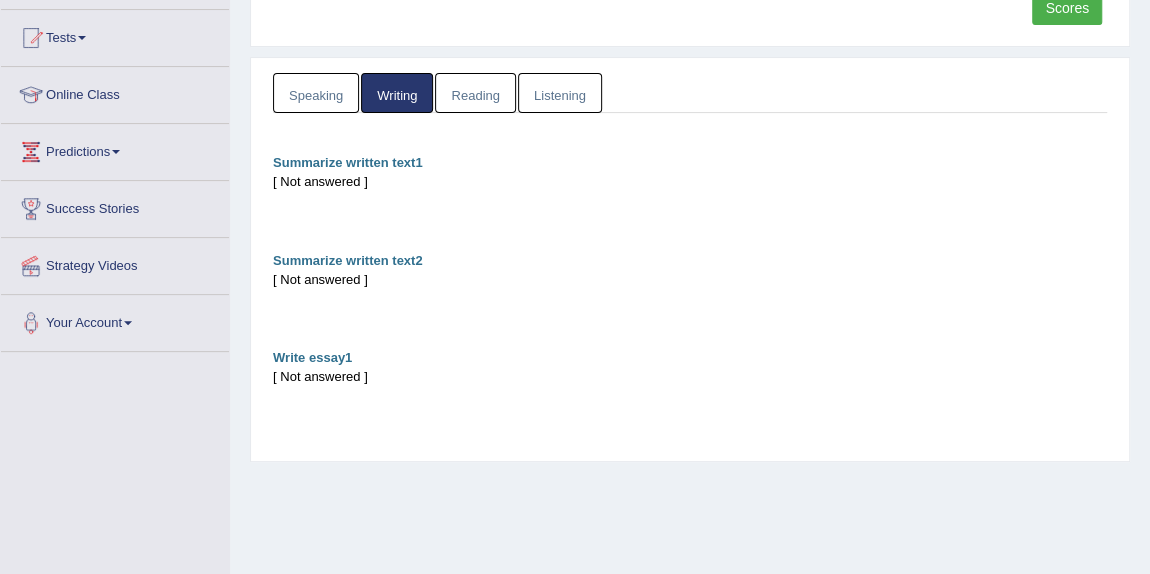 click on "Speaking" at bounding box center (316, 93) 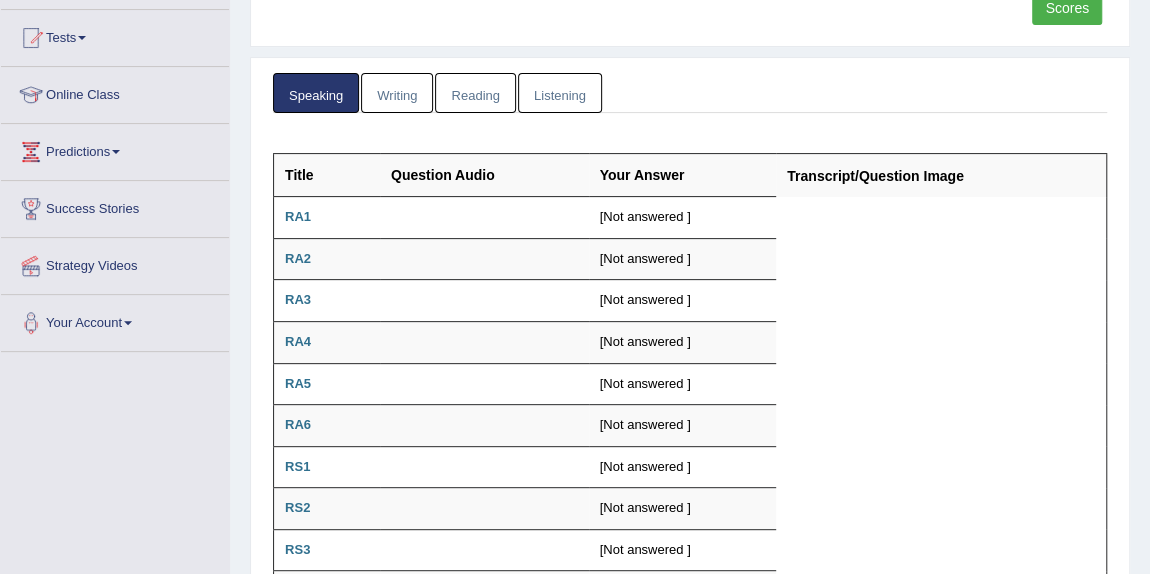 click on "Reading" at bounding box center (475, 93) 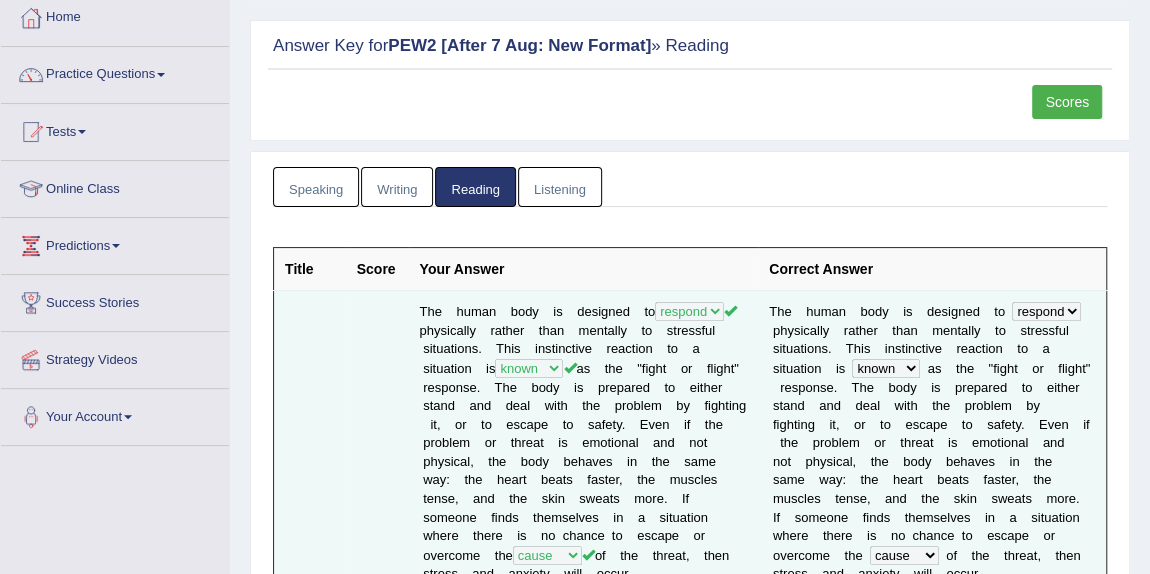 scroll, scrollTop: 47, scrollLeft: 0, axis: vertical 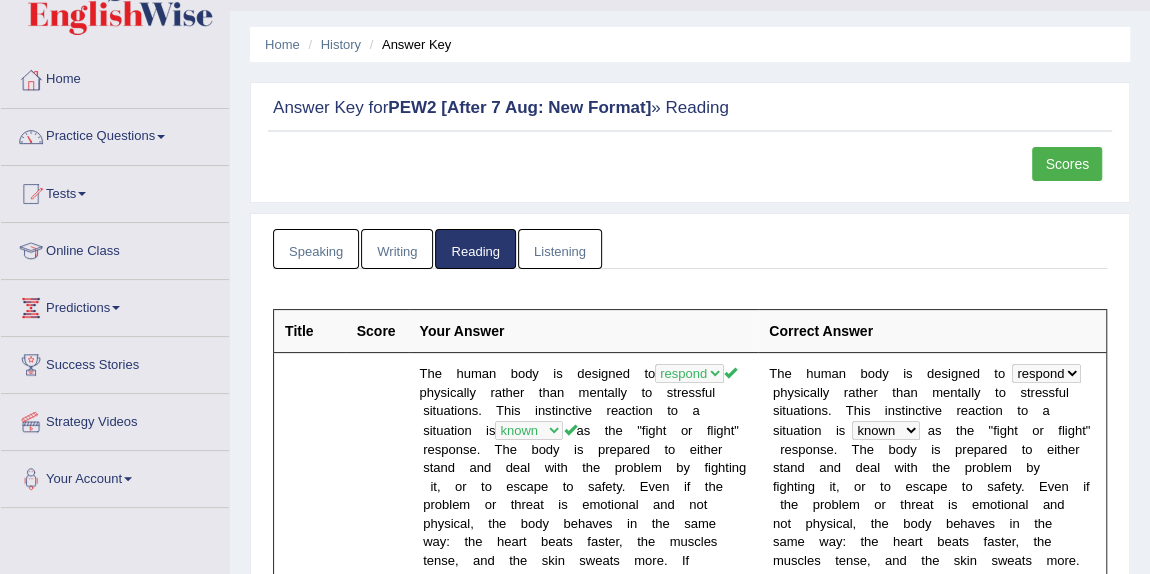 click on "Scores" at bounding box center [1067, 164] 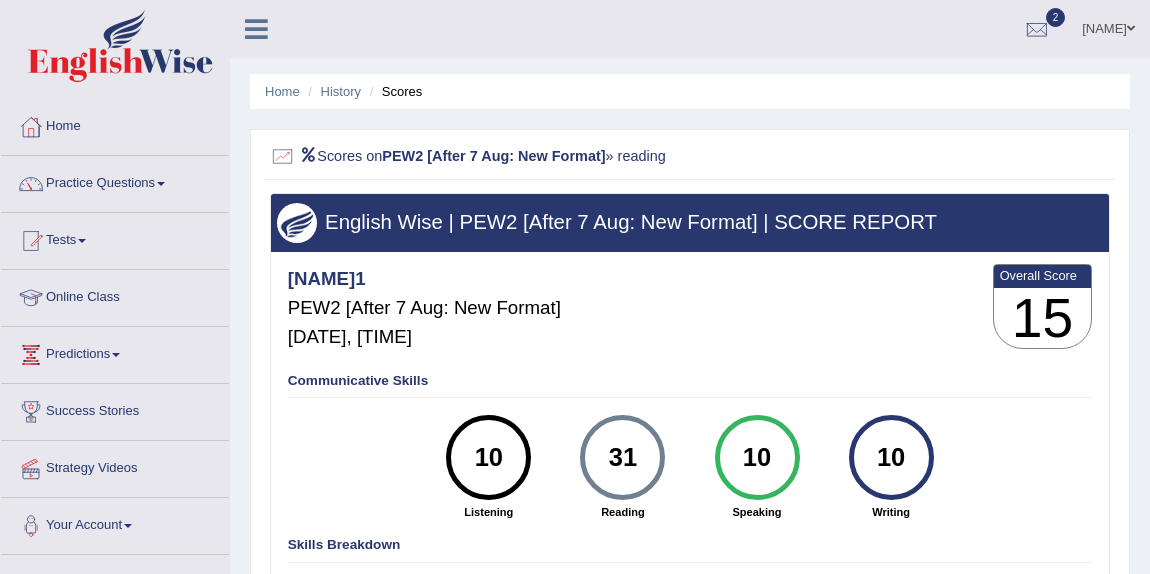 scroll, scrollTop: 0, scrollLeft: 0, axis: both 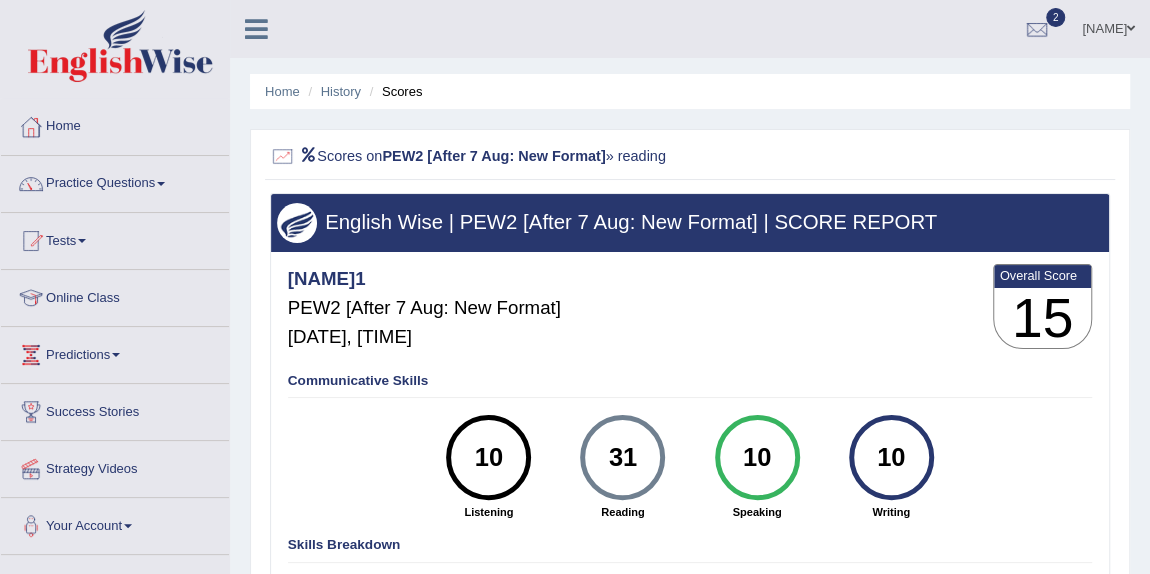 click on "10" at bounding box center (489, 458) 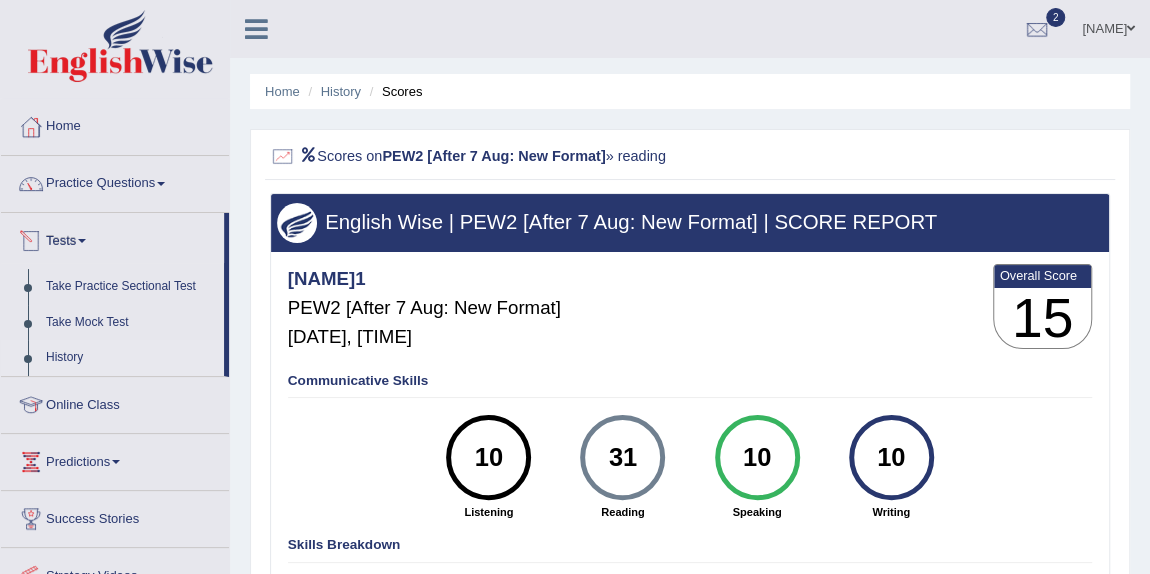 click on "History" at bounding box center [130, 358] 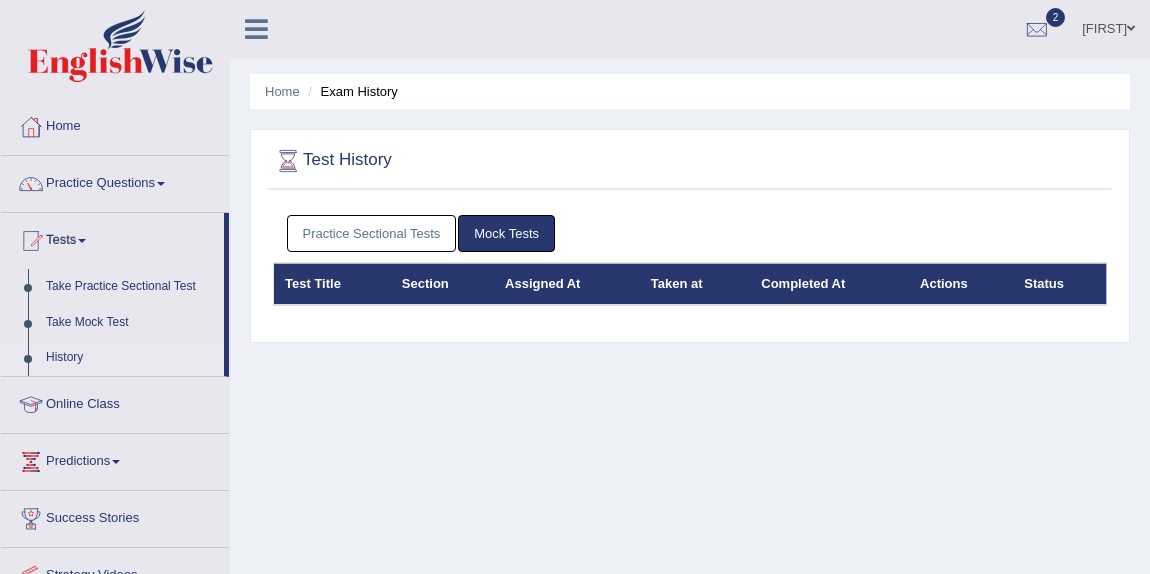 scroll, scrollTop: 0, scrollLeft: 0, axis: both 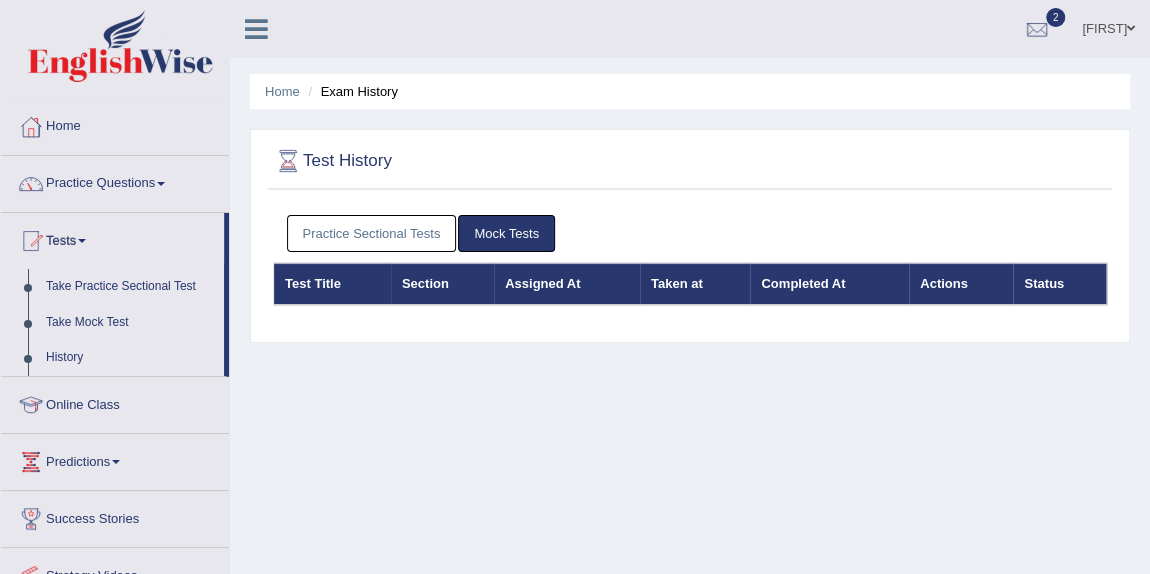 click on "Practice Sectional Tests" at bounding box center (372, 233) 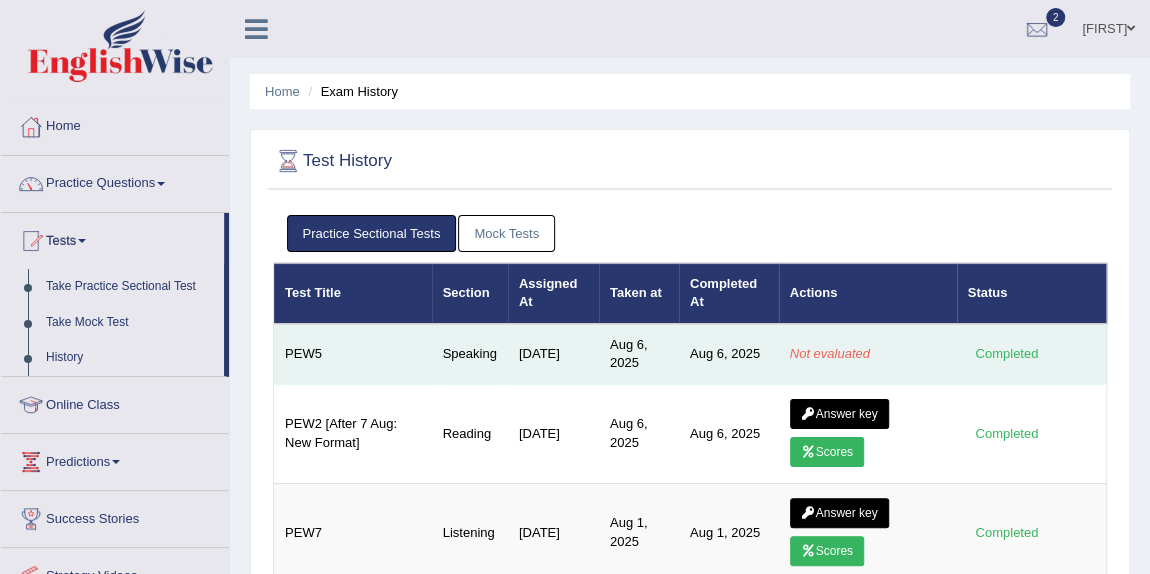 click on "PEW5" at bounding box center (353, 354) 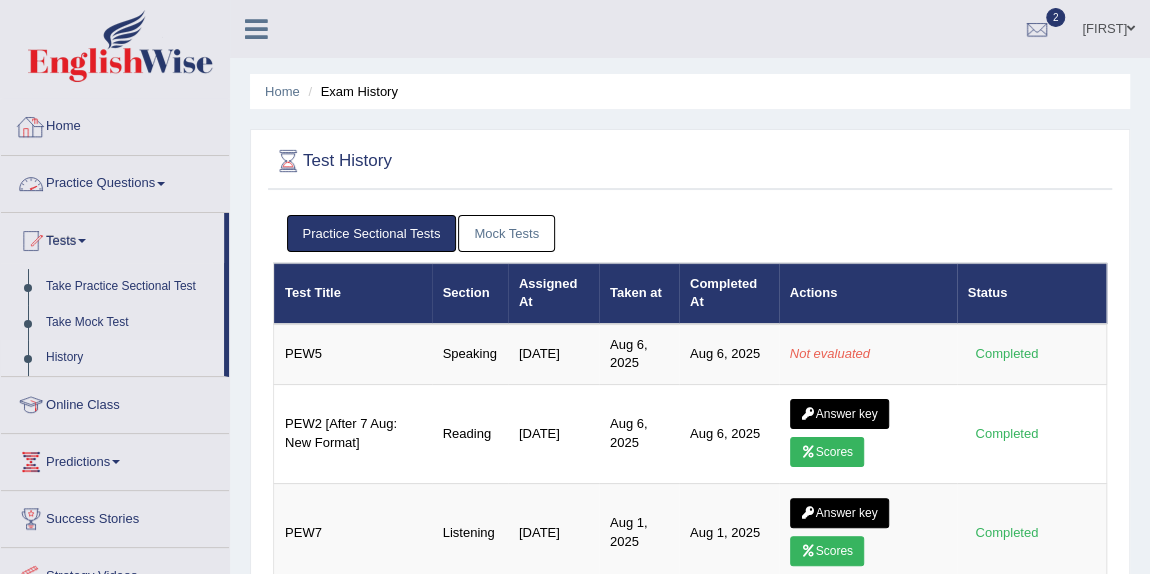click on "Practice Questions" at bounding box center (115, 181) 